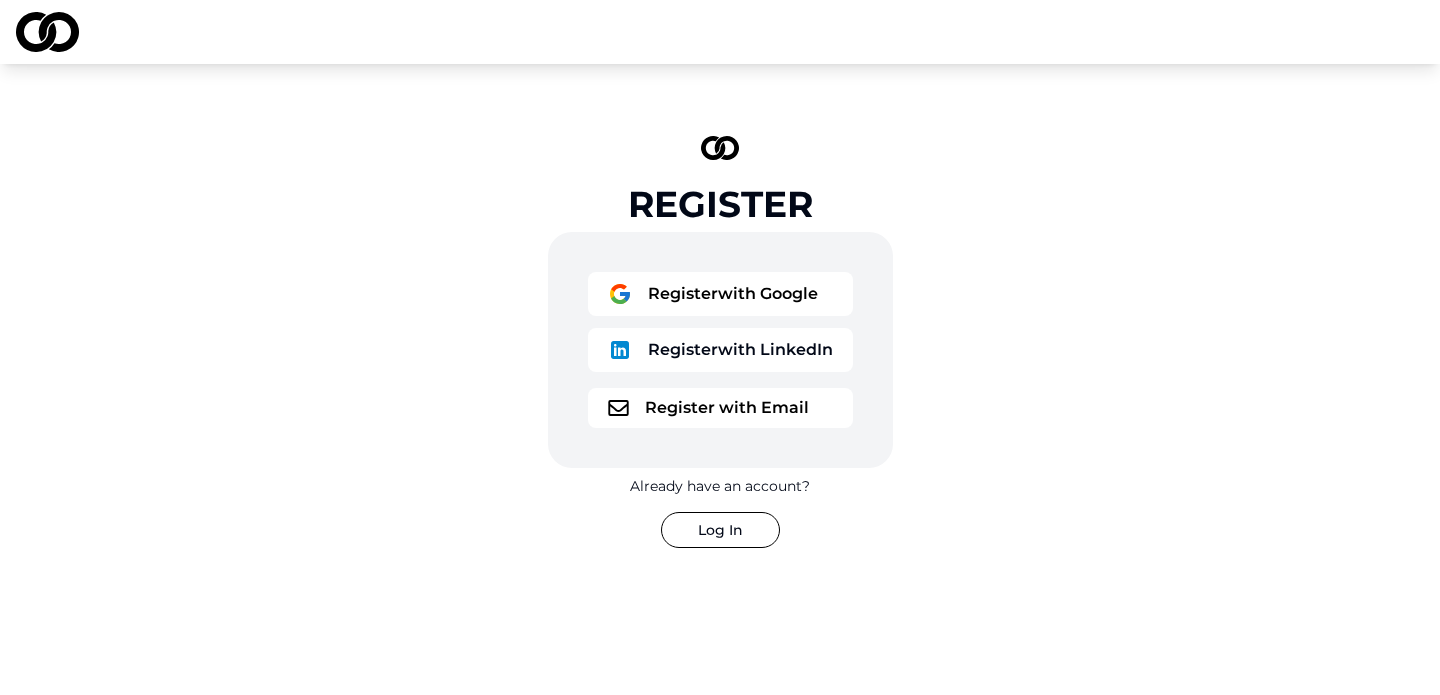 scroll, scrollTop: 0, scrollLeft: 0, axis: both 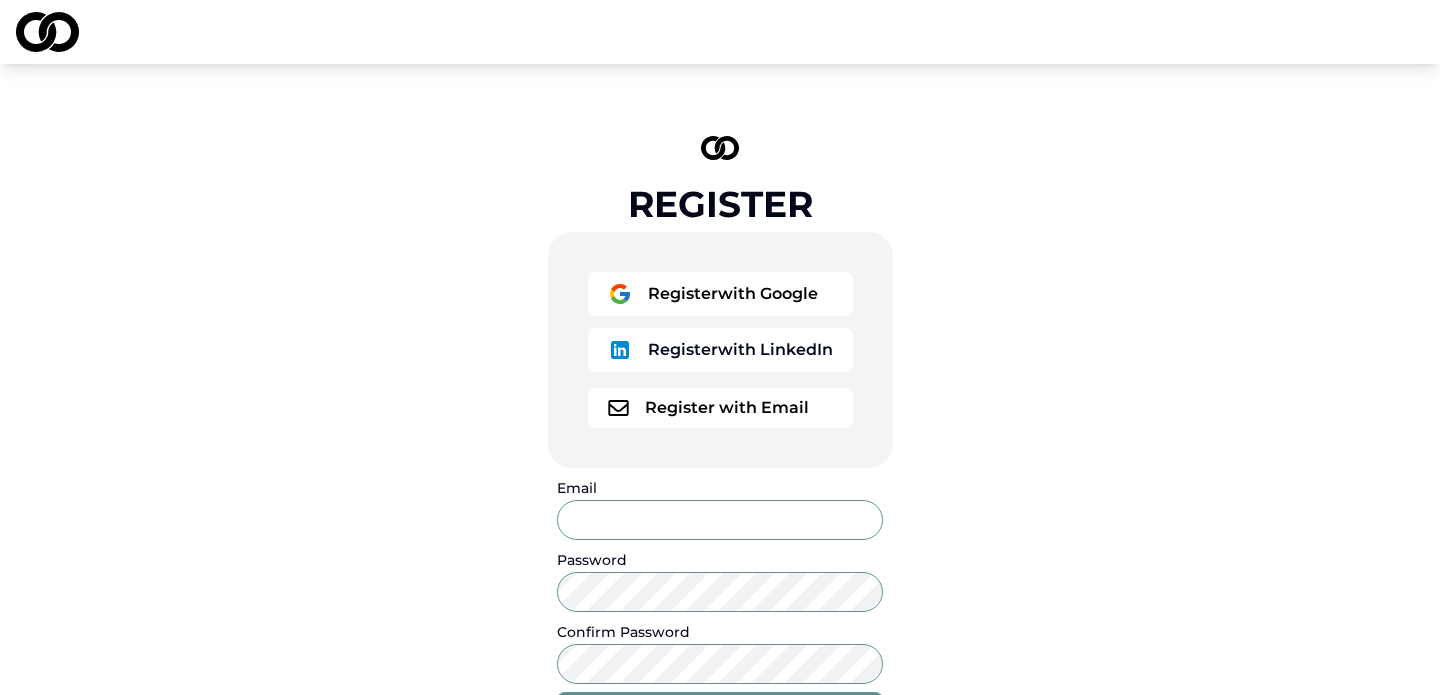 click on "Email" at bounding box center (719, 520) 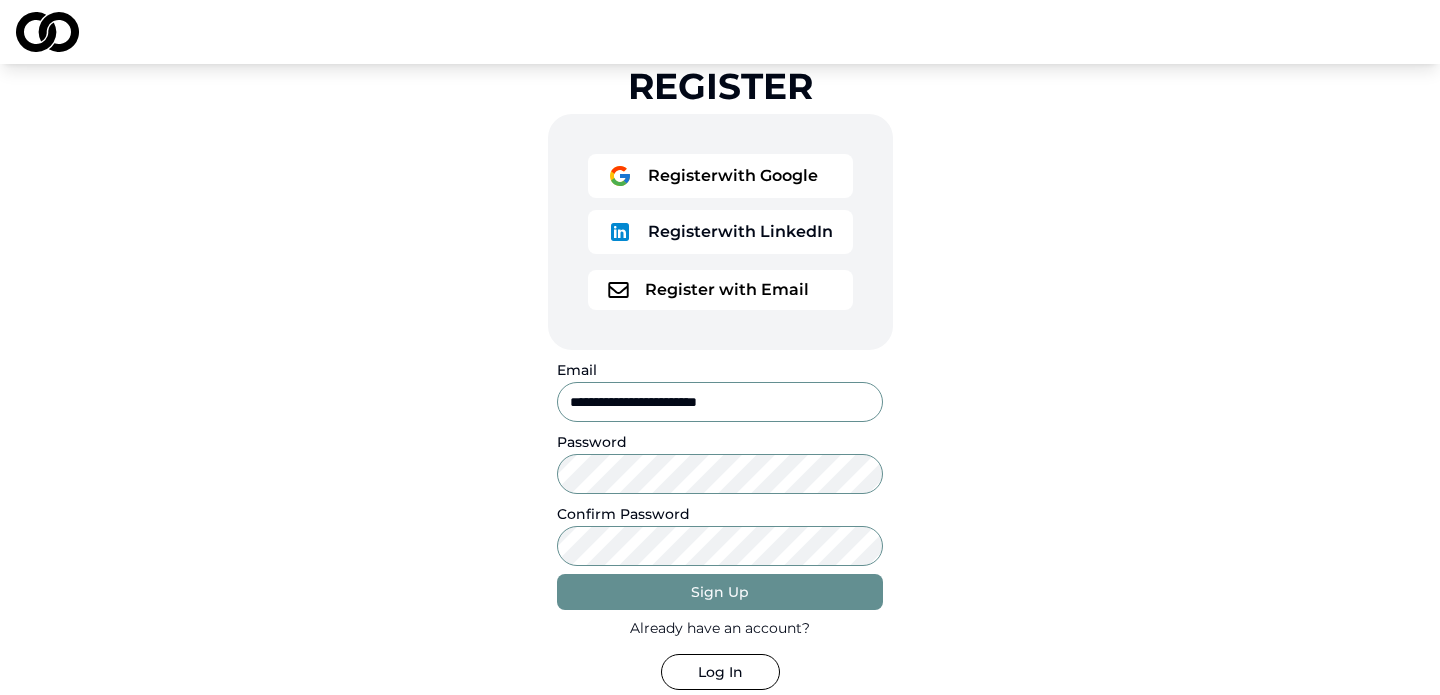 scroll, scrollTop: 133, scrollLeft: 0, axis: vertical 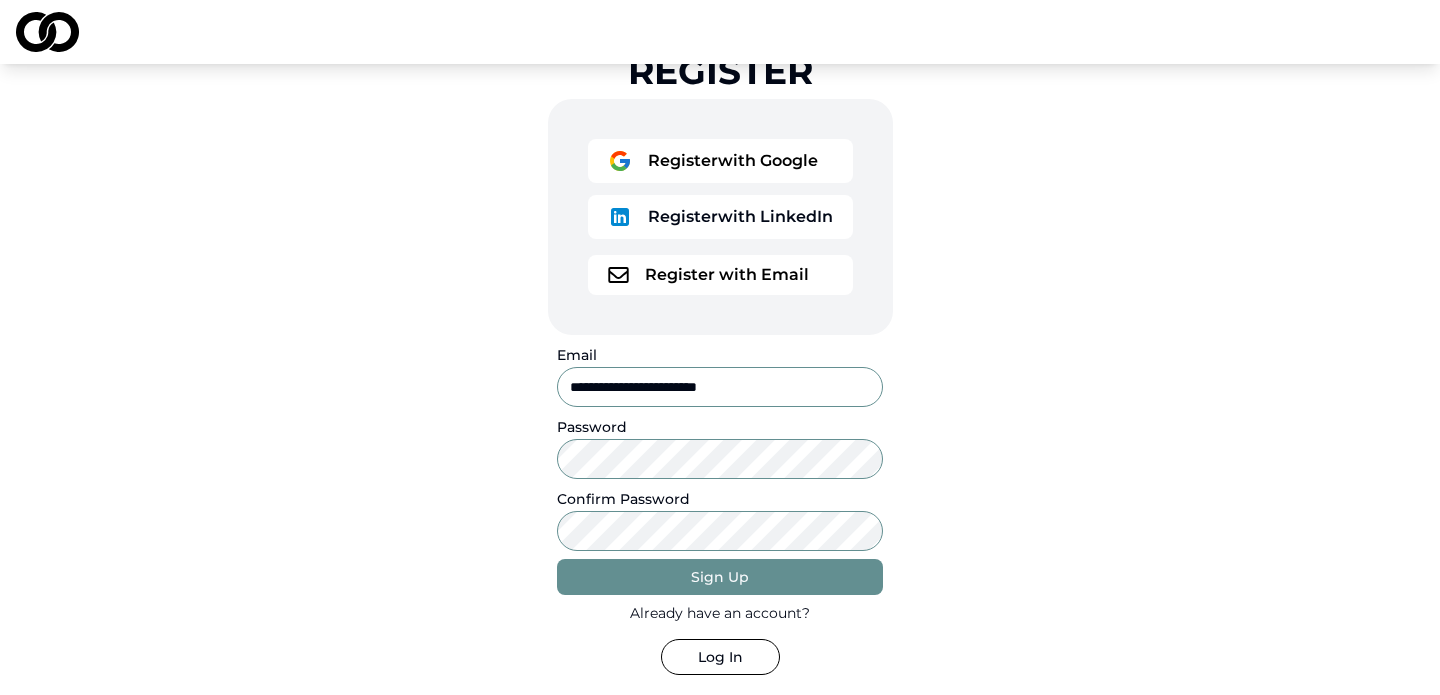 click on "Sign Up" at bounding box center [720, 577] 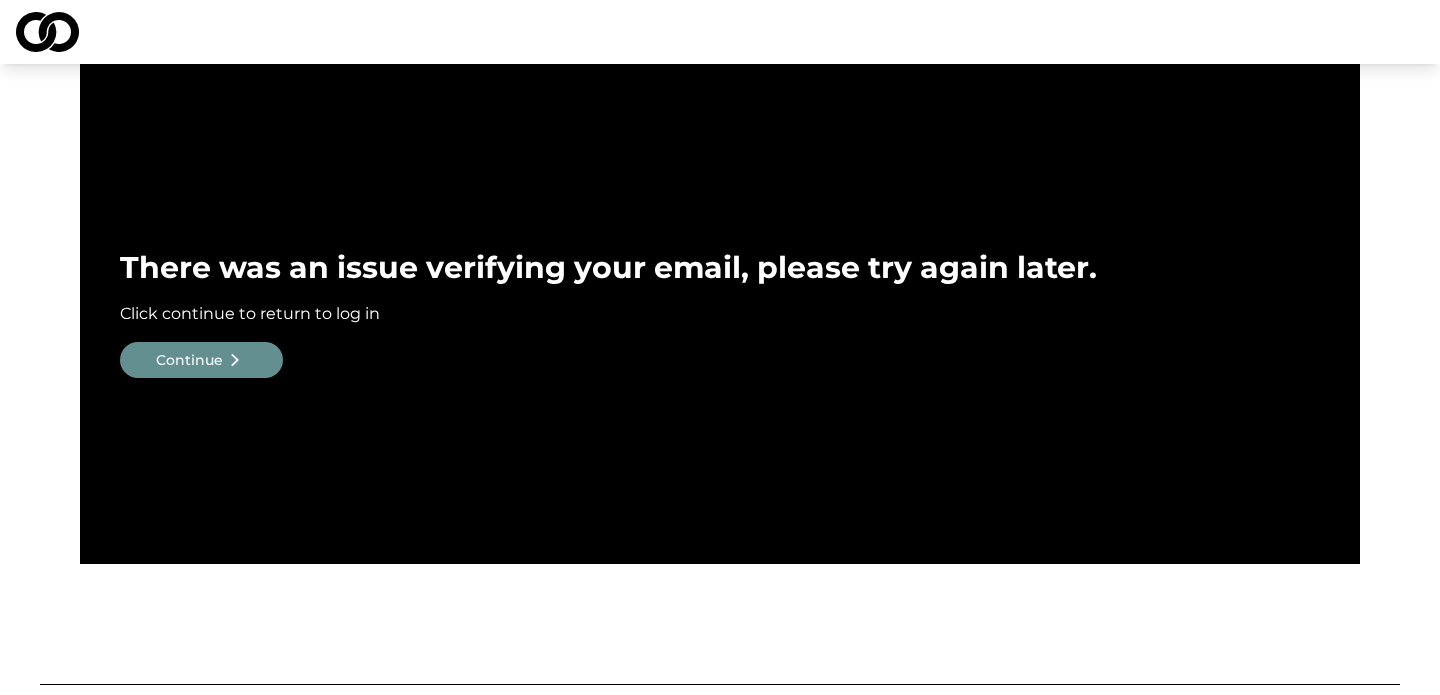 scroll, scrollTop: 0, scrollLeft: 0, axis: both 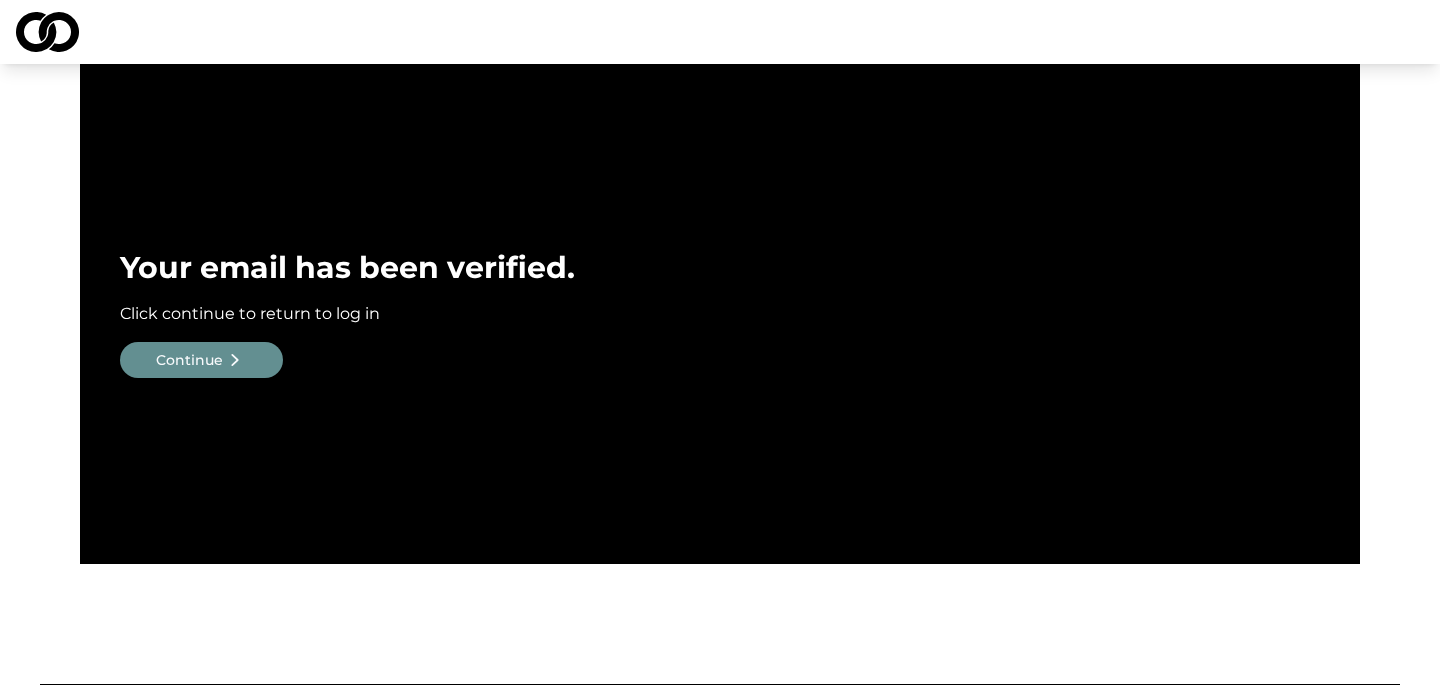 click on "Continue" at bounding box center (189, 360) 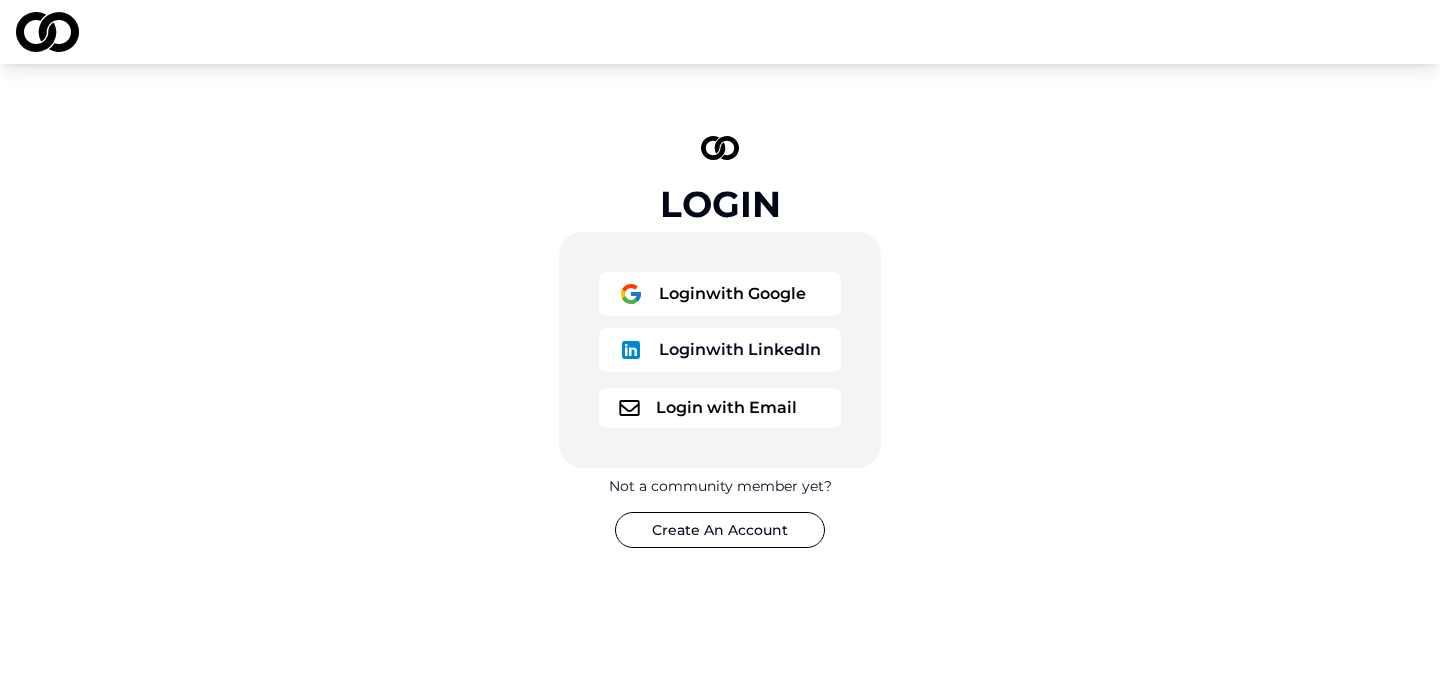 click on "Login with Email" at bounding box center [720, 408] 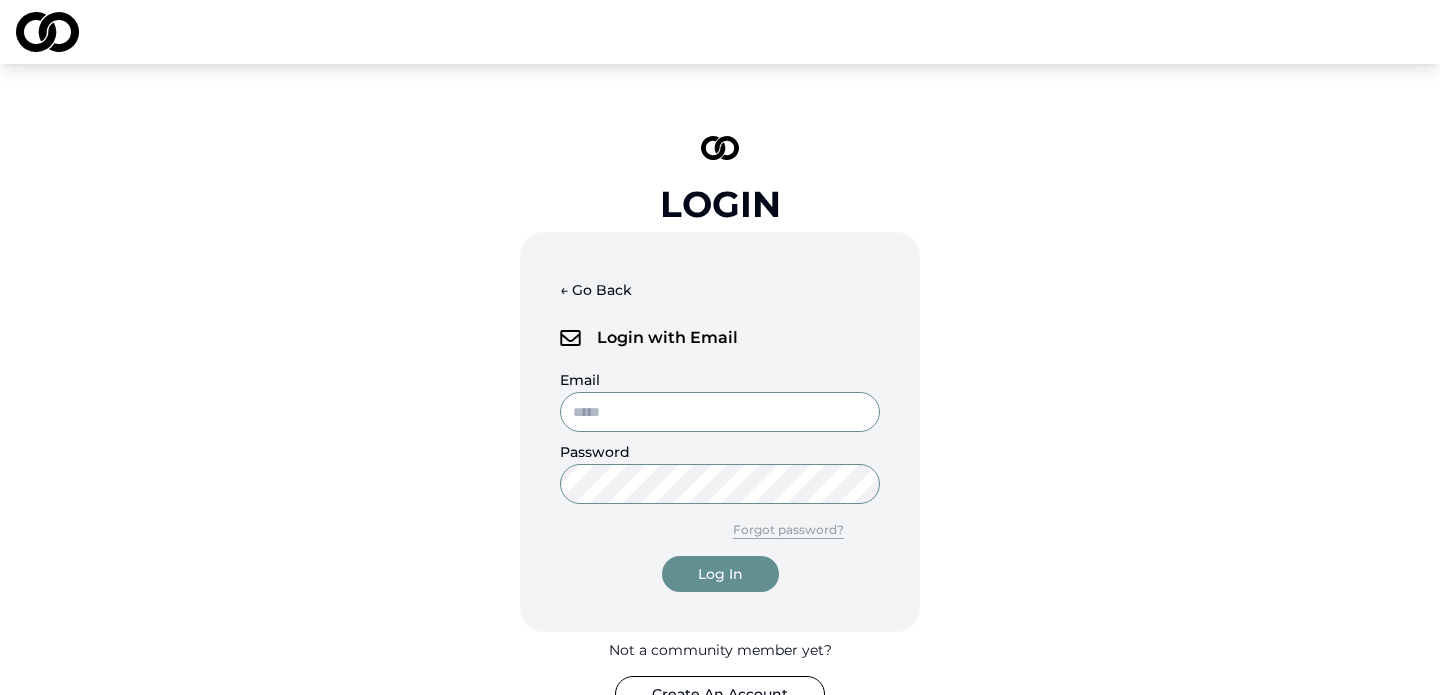 type on "**********" 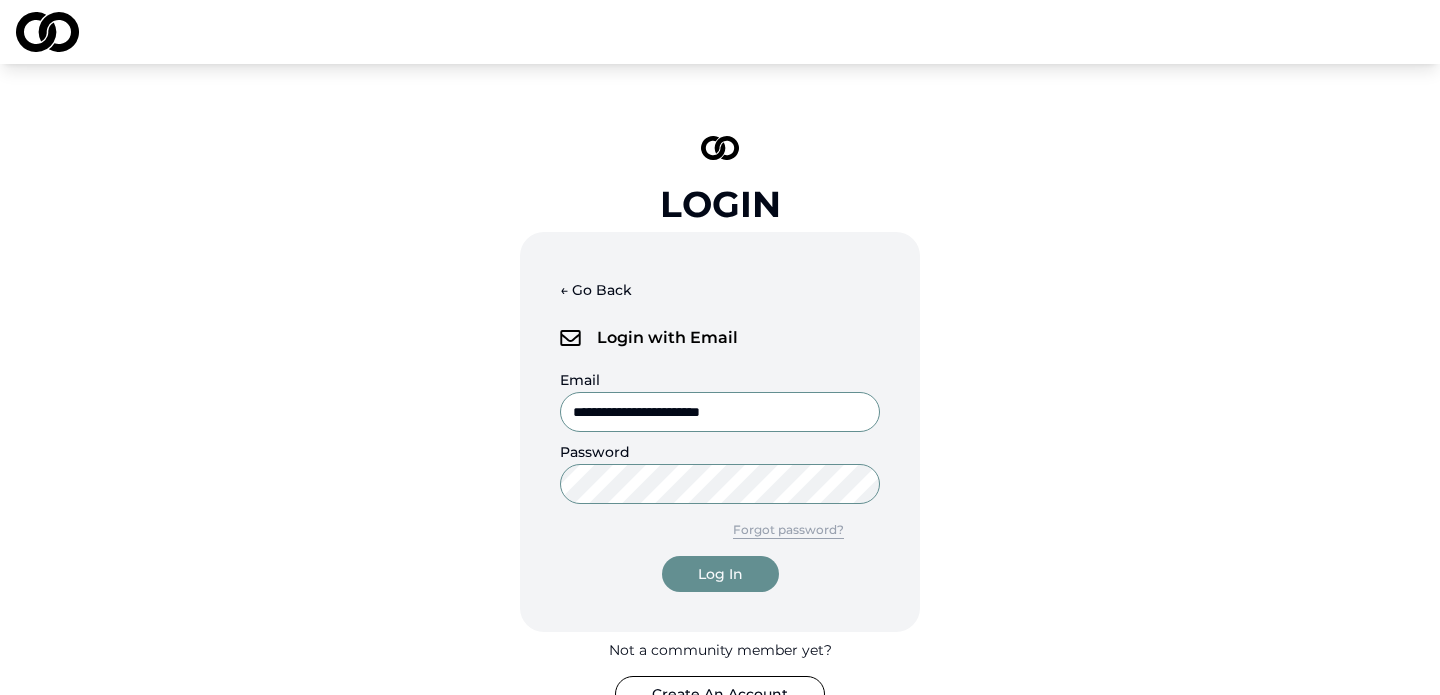 click on "**********" at bounding box center (720, 412) 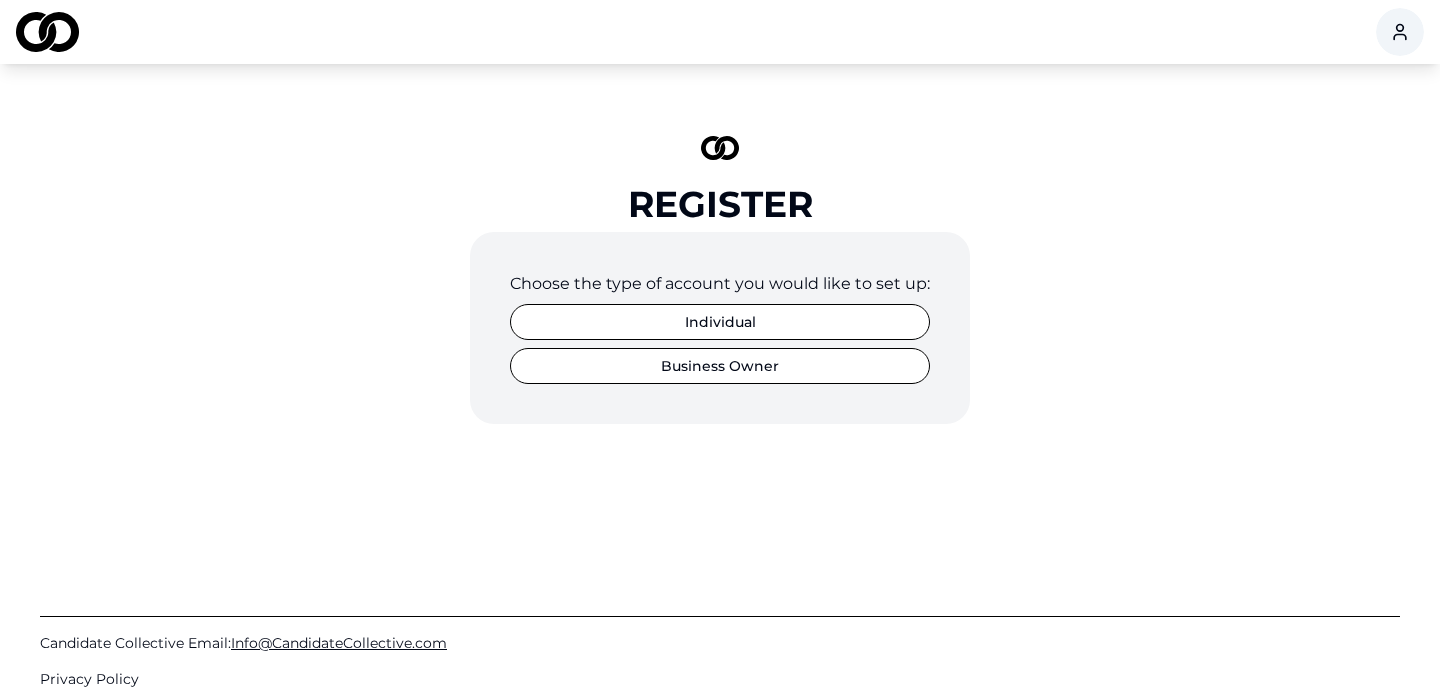 click on "Individual" at bounding box center [720, 322] 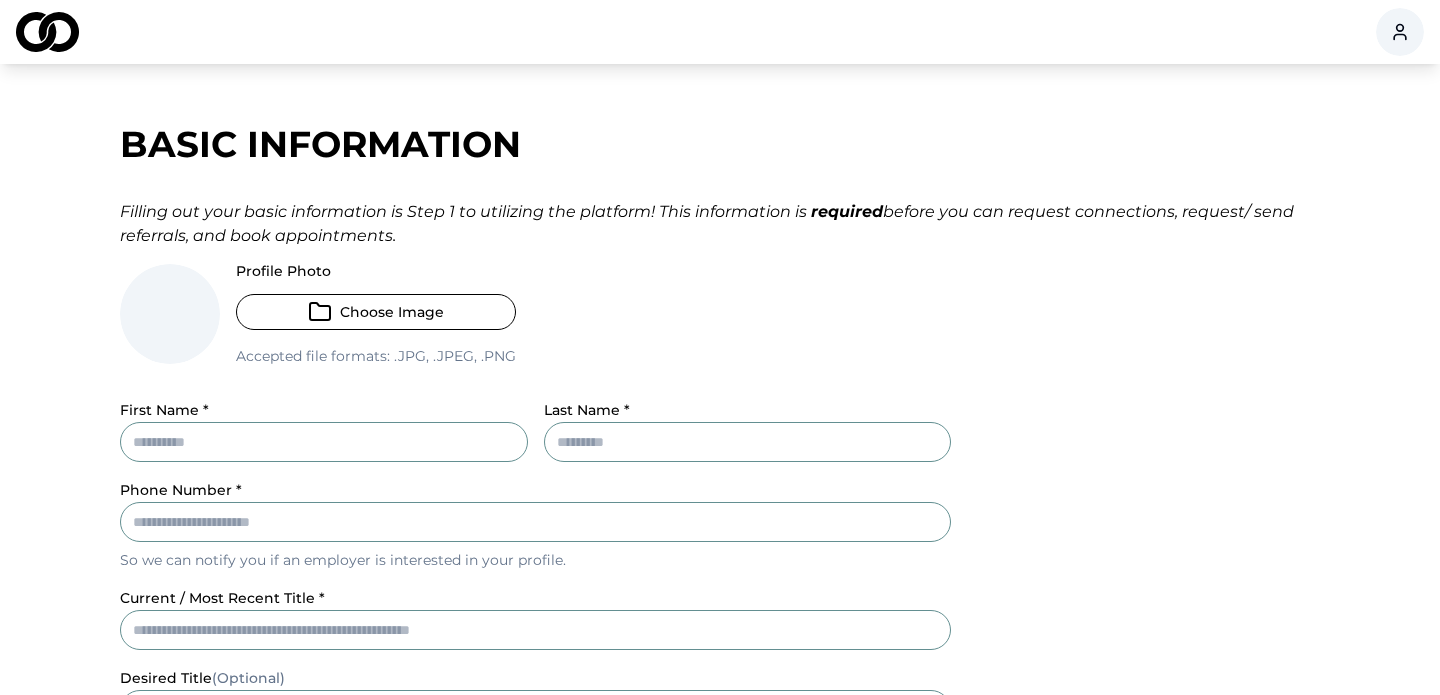 click on "Choose Image" at bounding box center [376, 312] 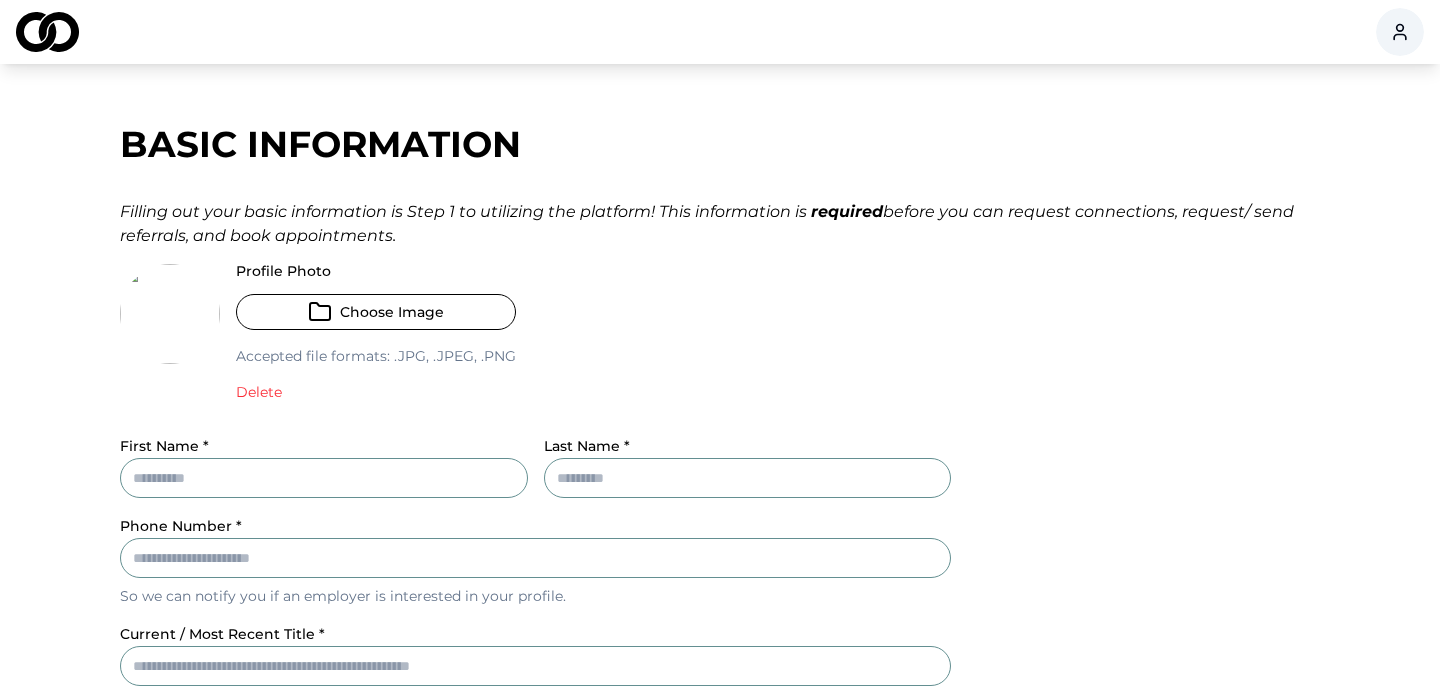 click on "Delete" at bounding box center [259, 392] 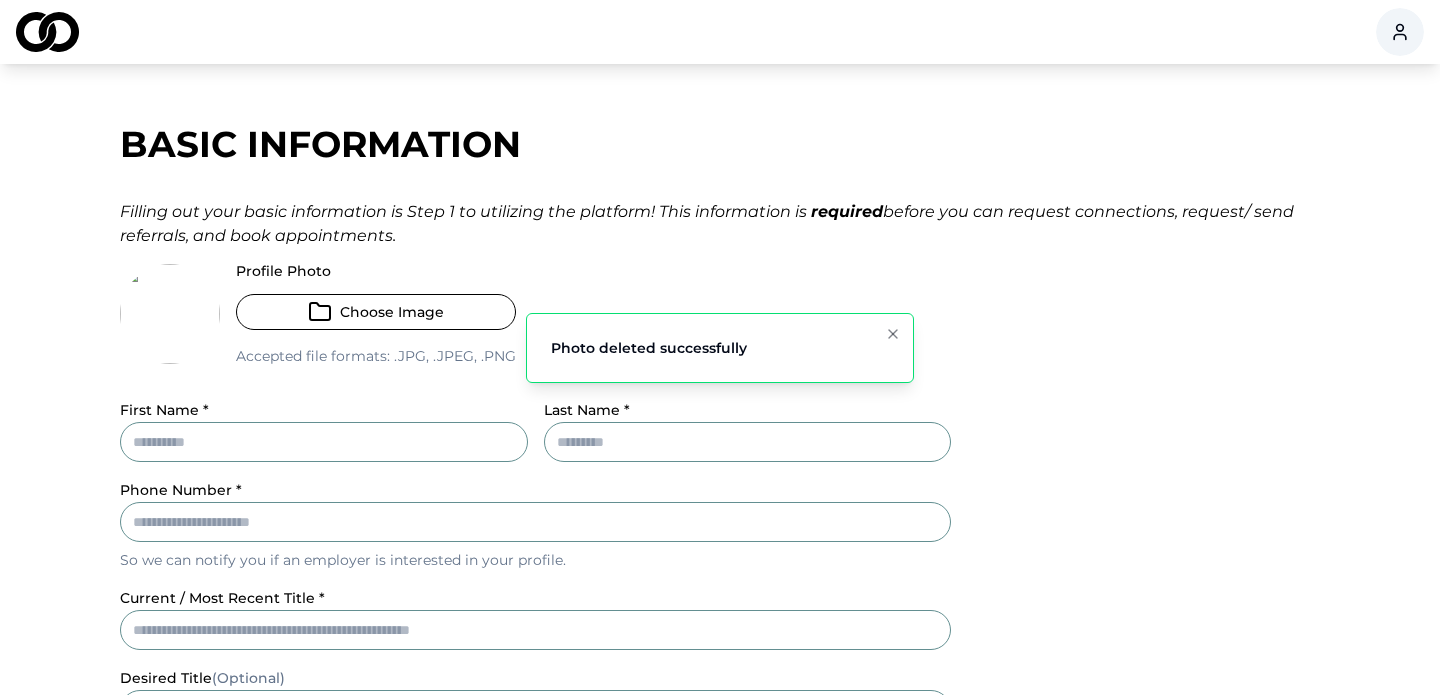 click on "Choose Image" at bounding box center [376, 312] 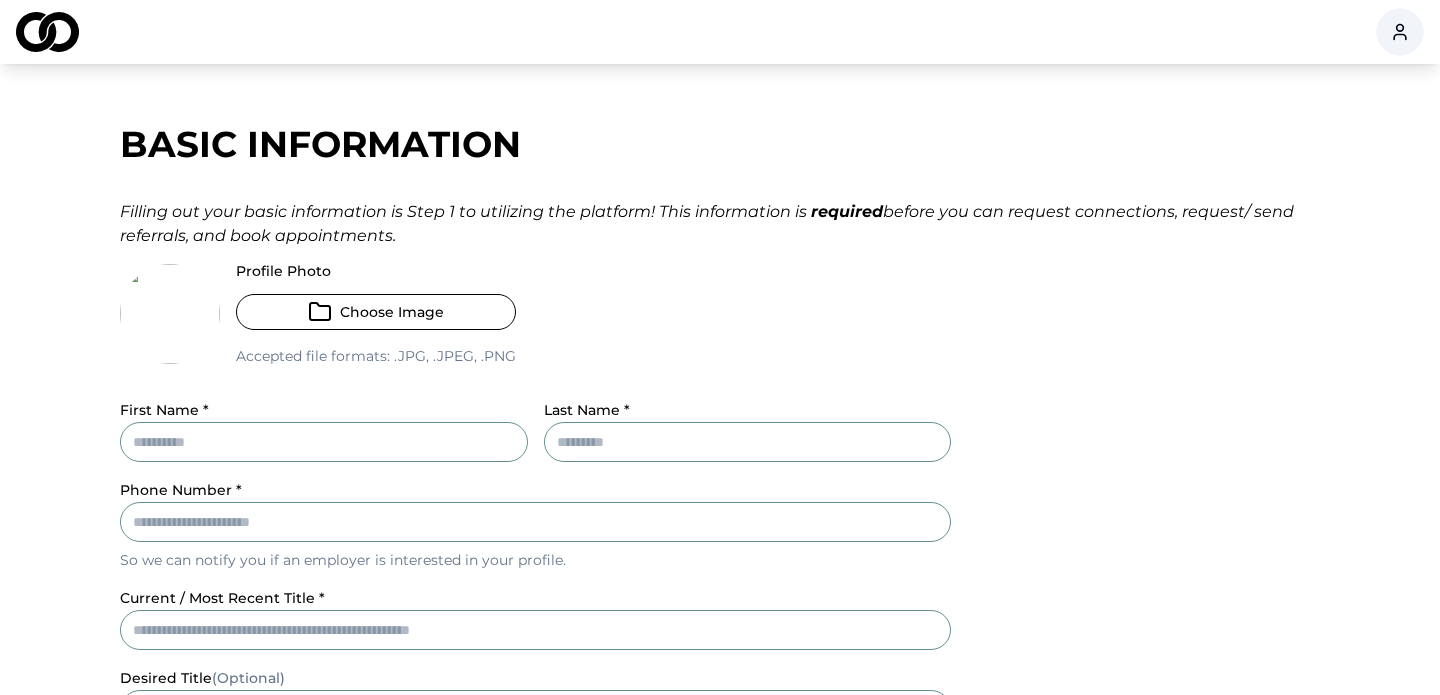 click at bounding box center [170, 314] 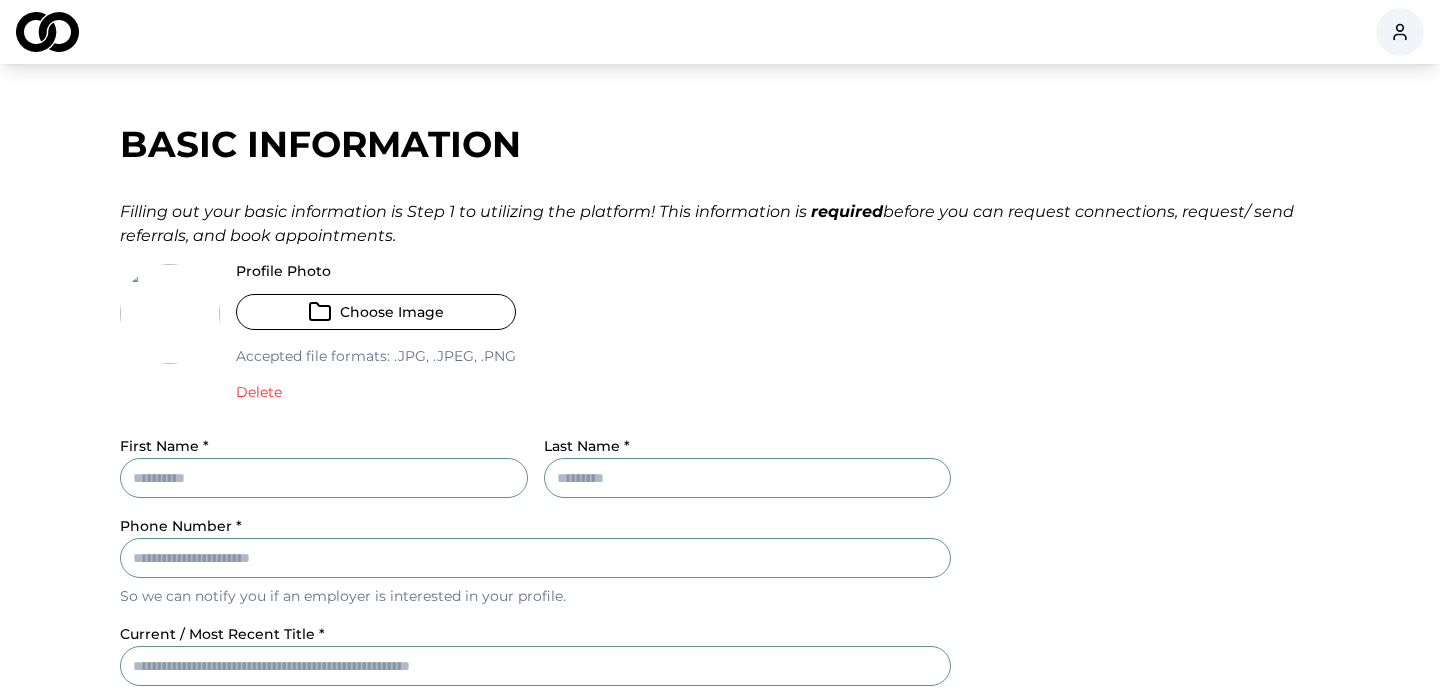 click on "First Name *" at bounding box center [324, 478] 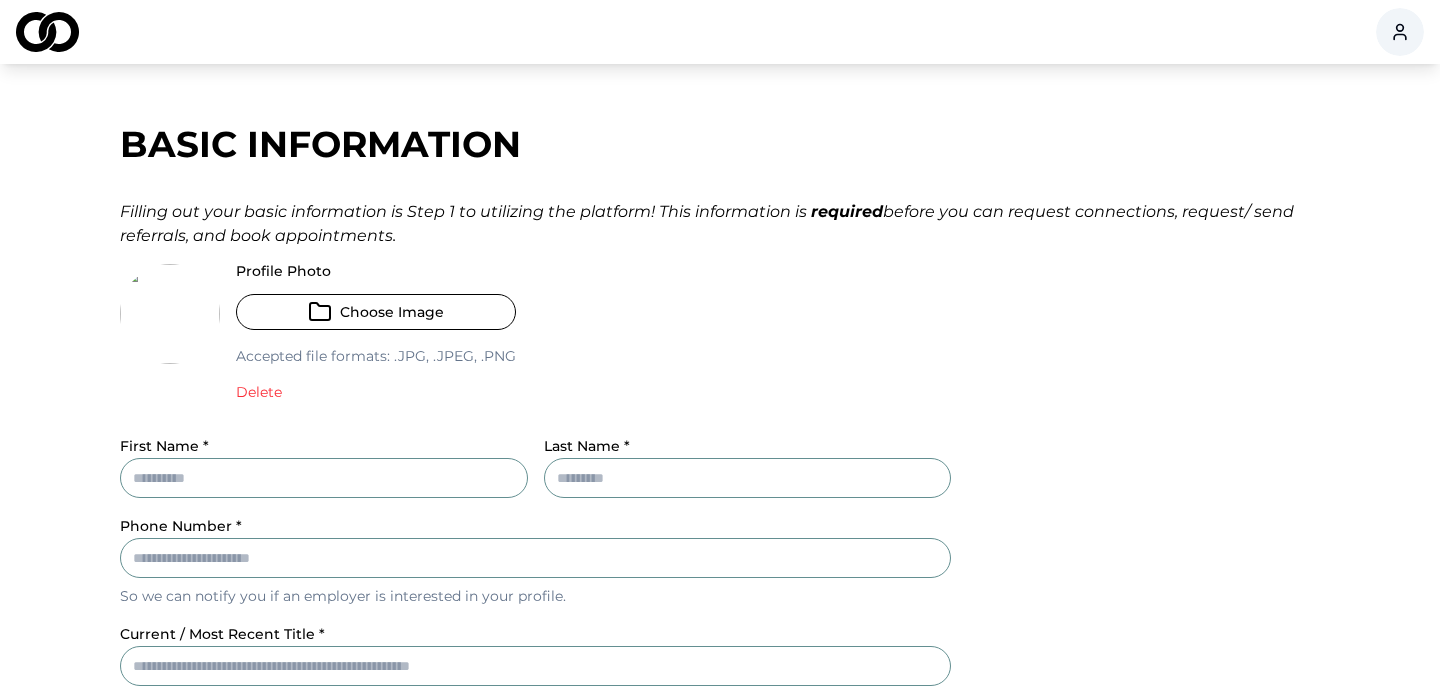 type on "******" 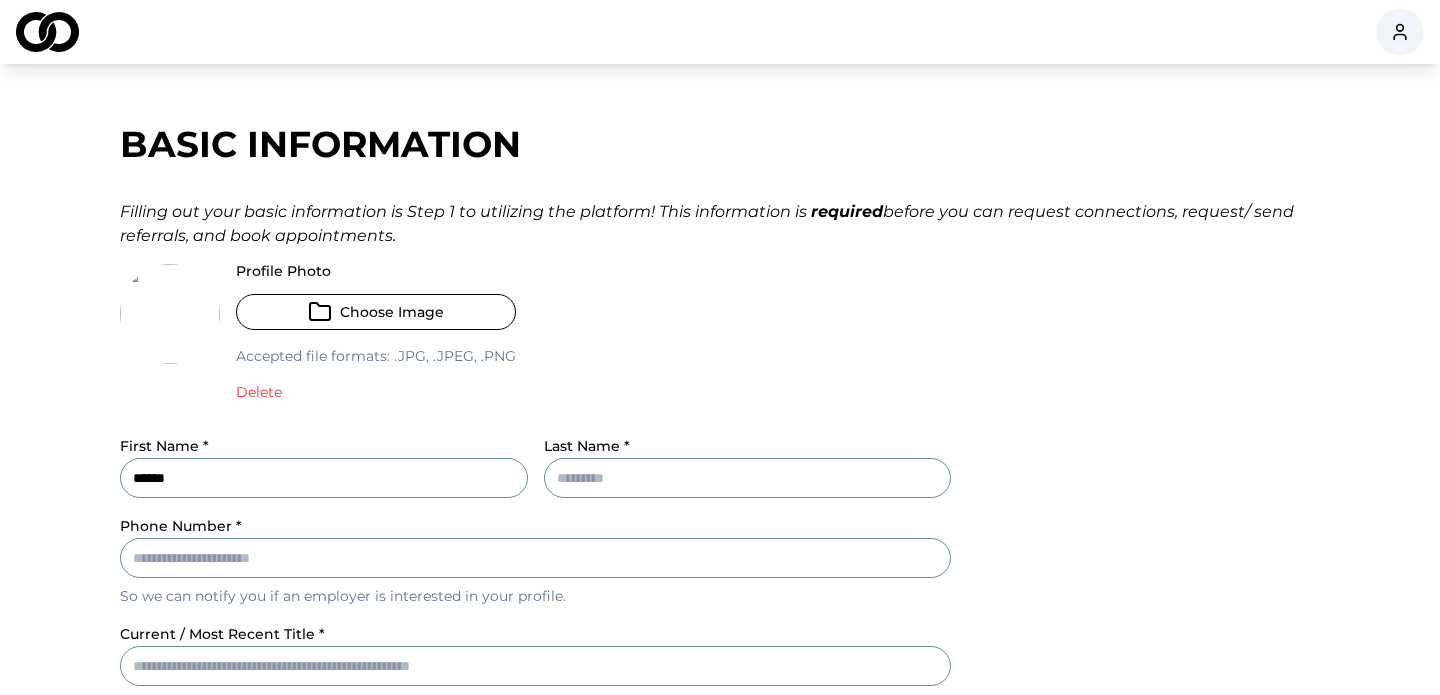 type on "******" 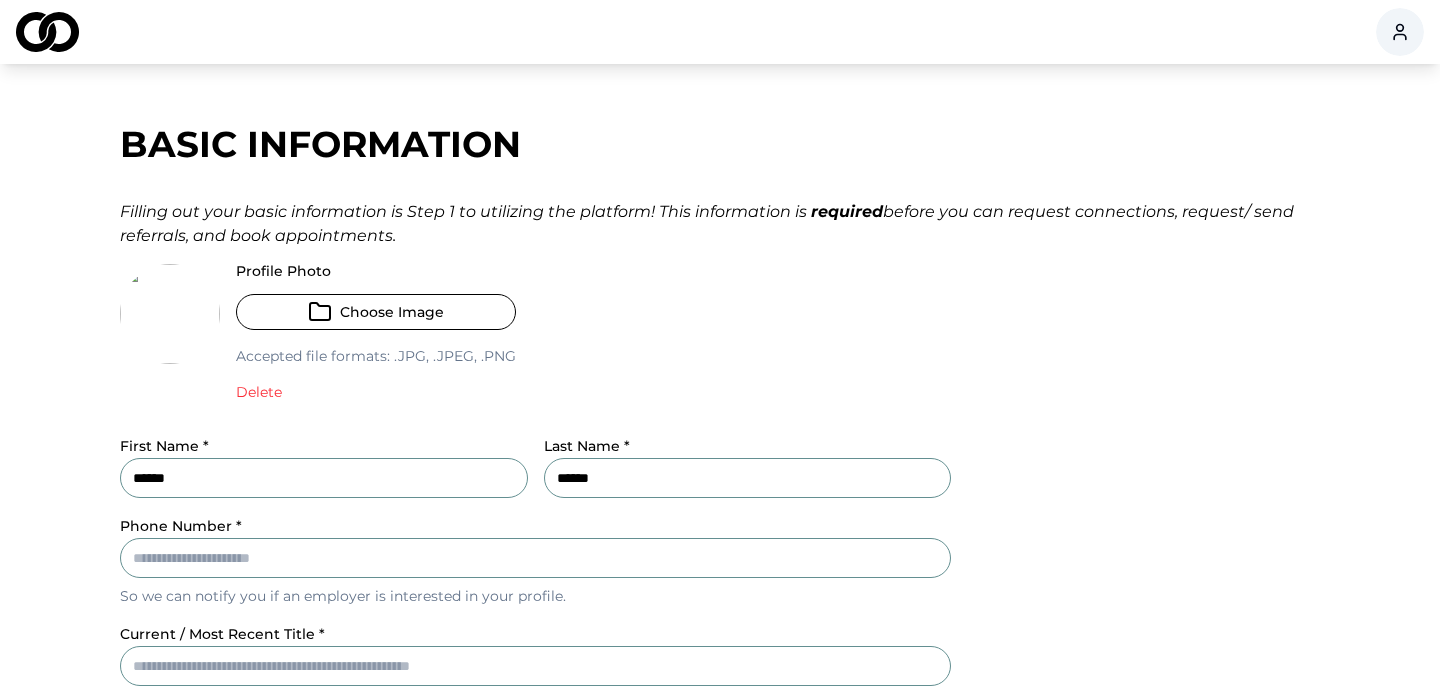 type on "**********" 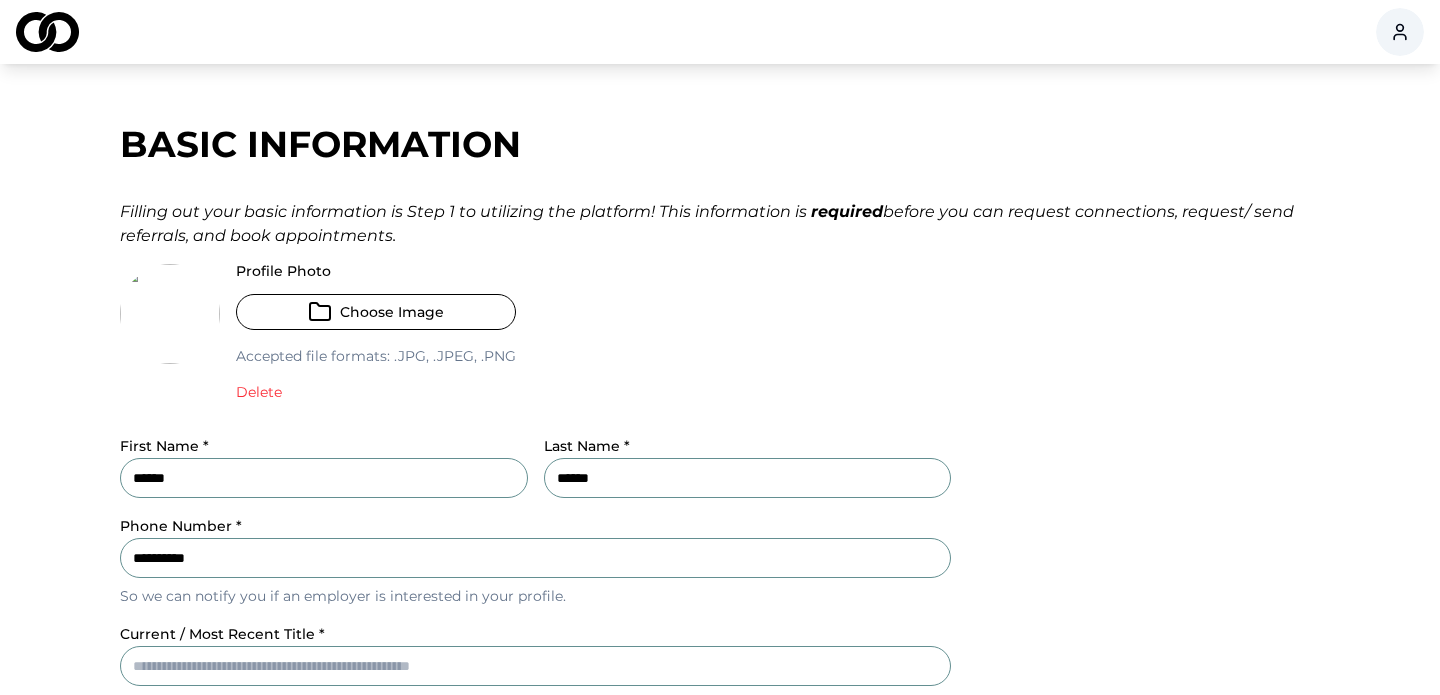 type on "********" 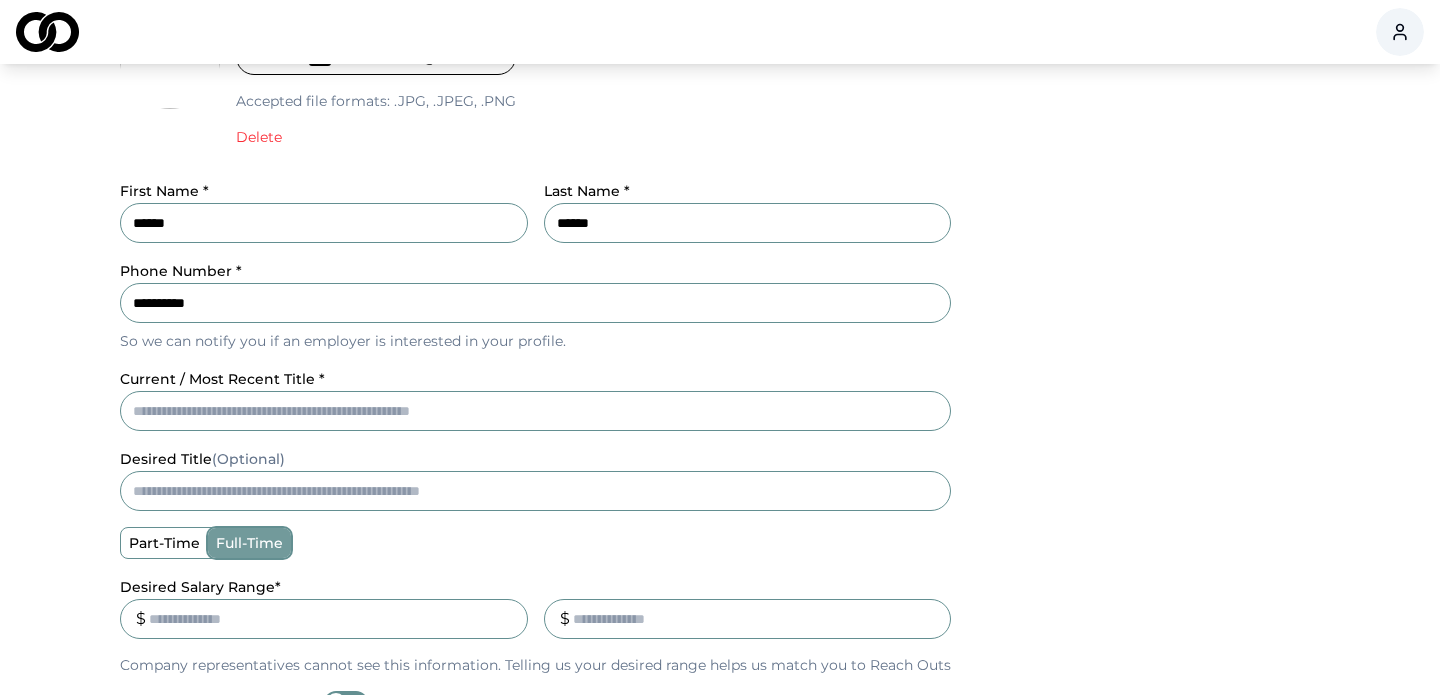 scroll, scrollTop: 380, scrollLeft: 0, axis: vertical 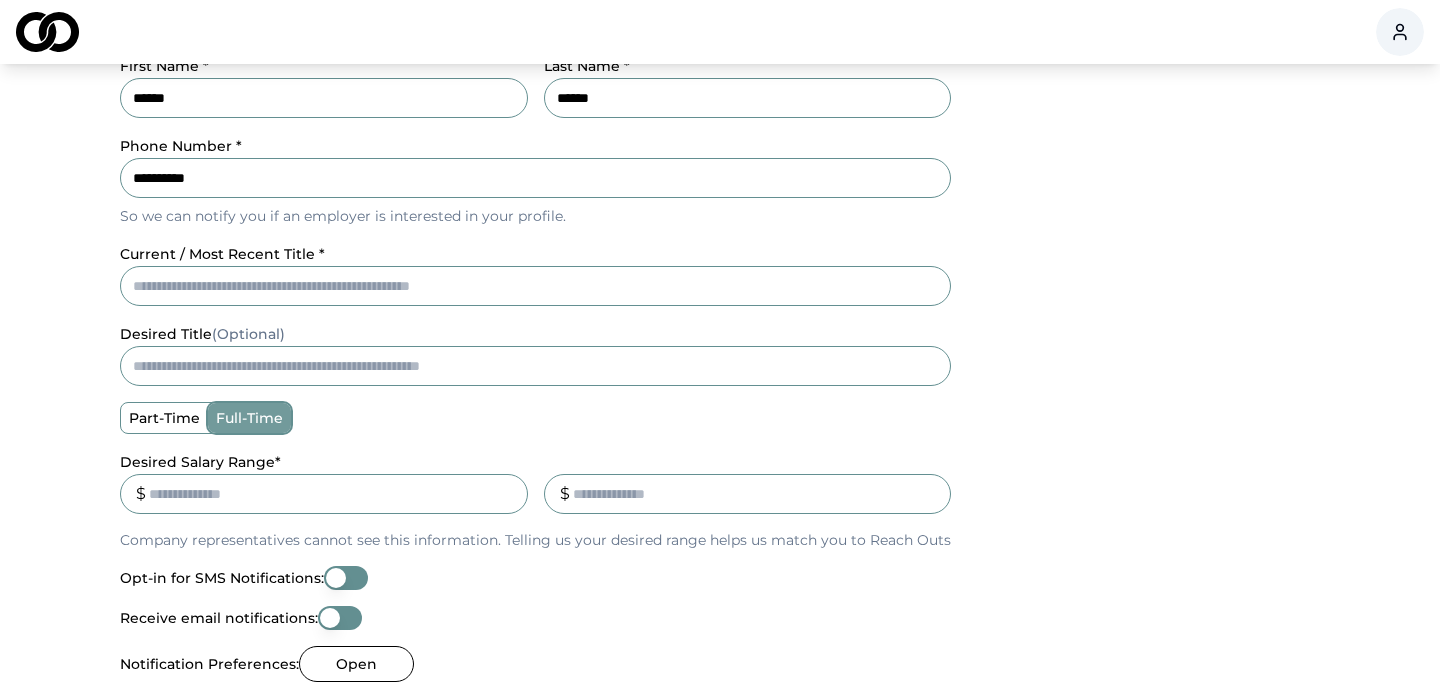 click on "current / most recent title *" at bounding box center [535, 286] 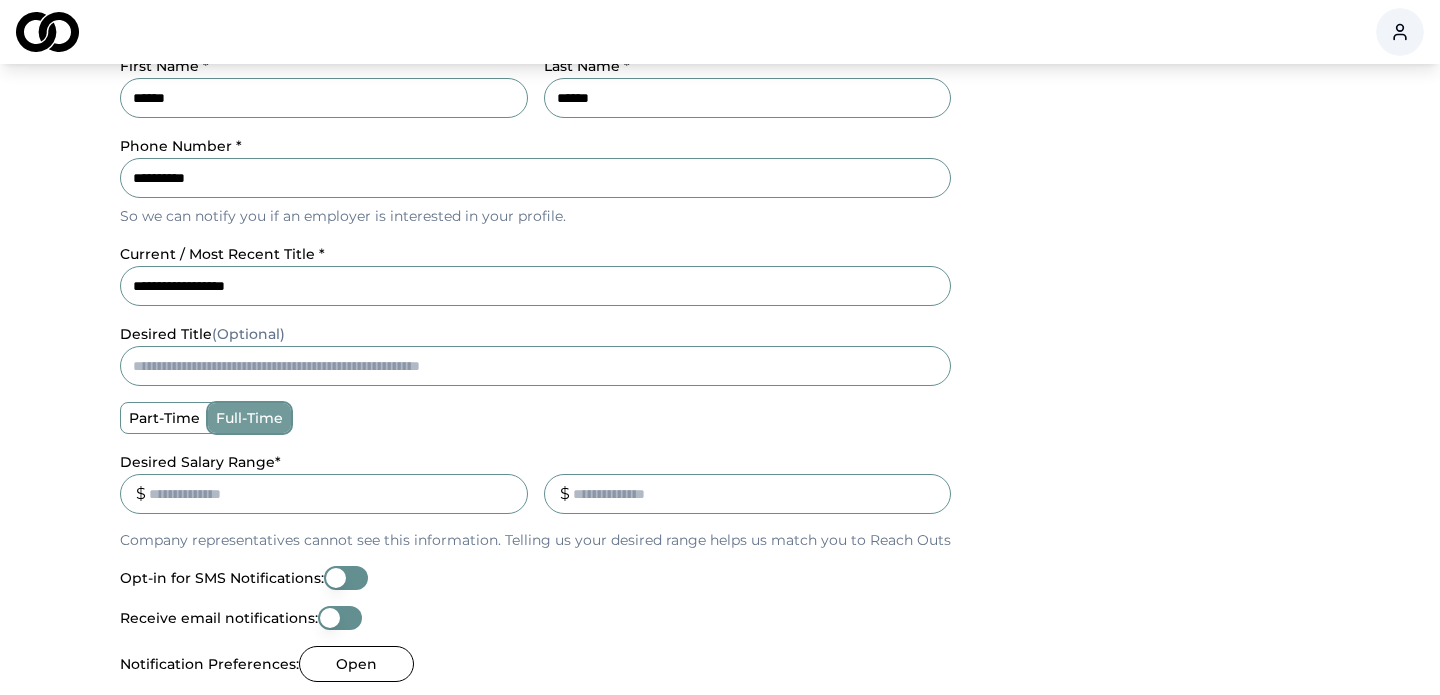 type on "**********" 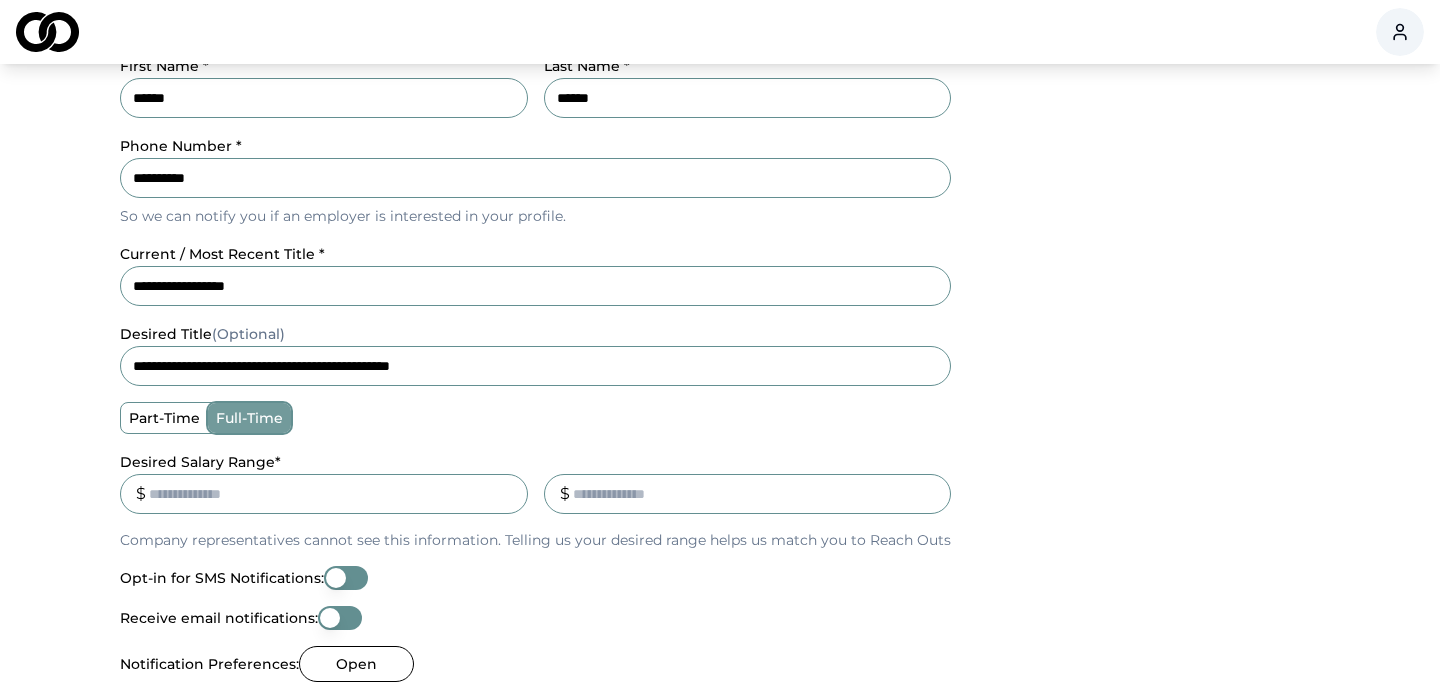type on "**********" 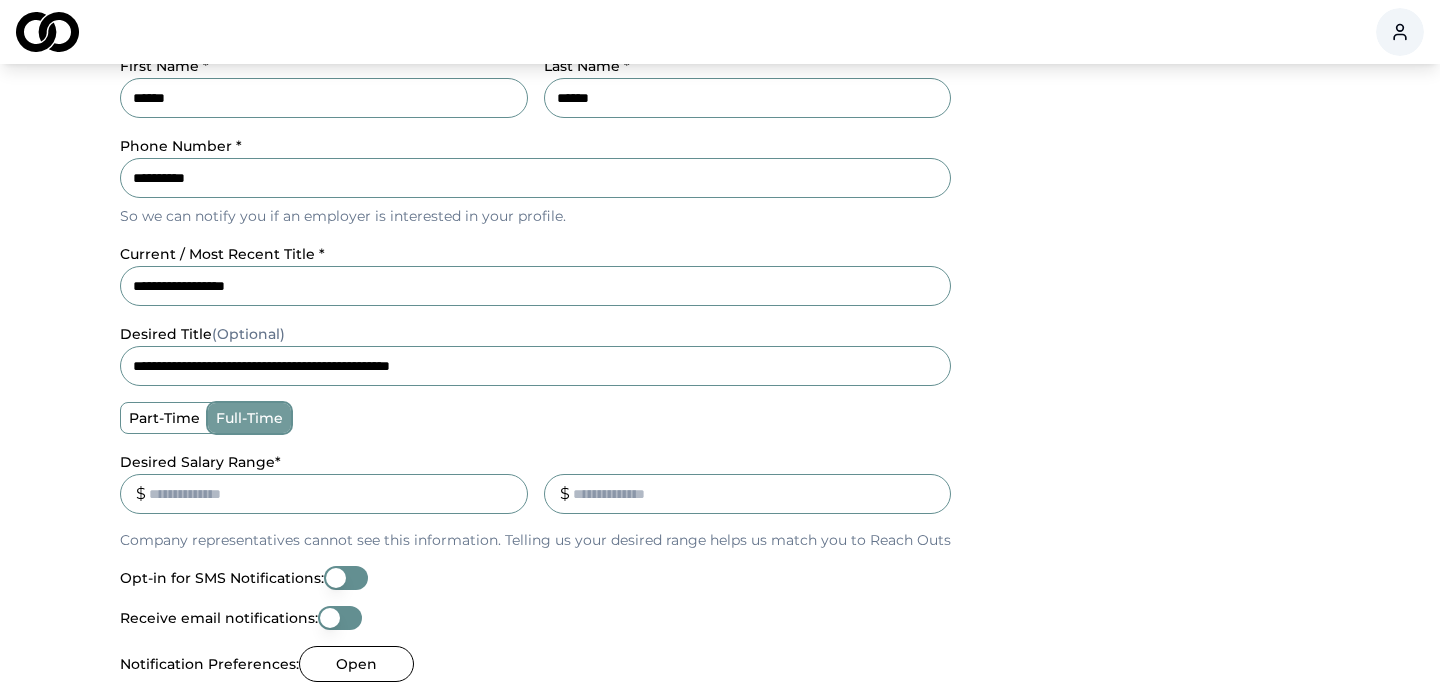 type on "******" 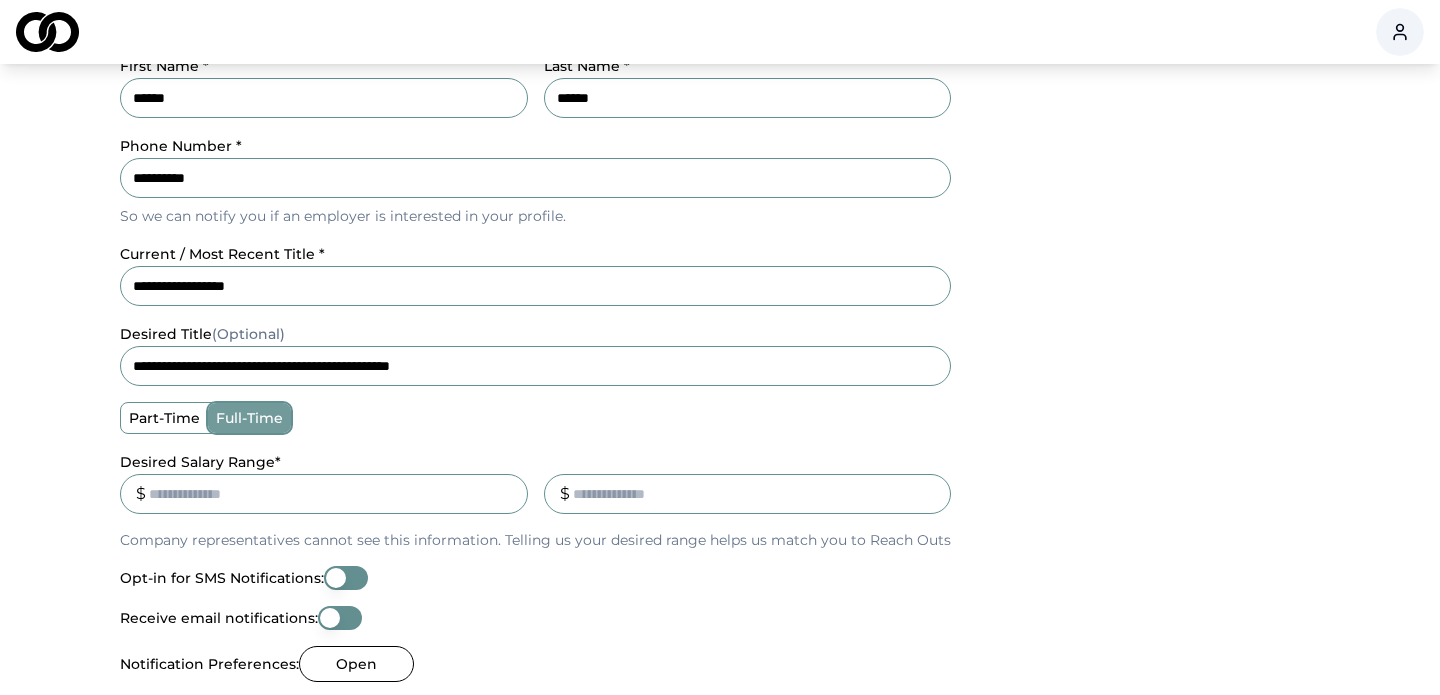 type on "******" 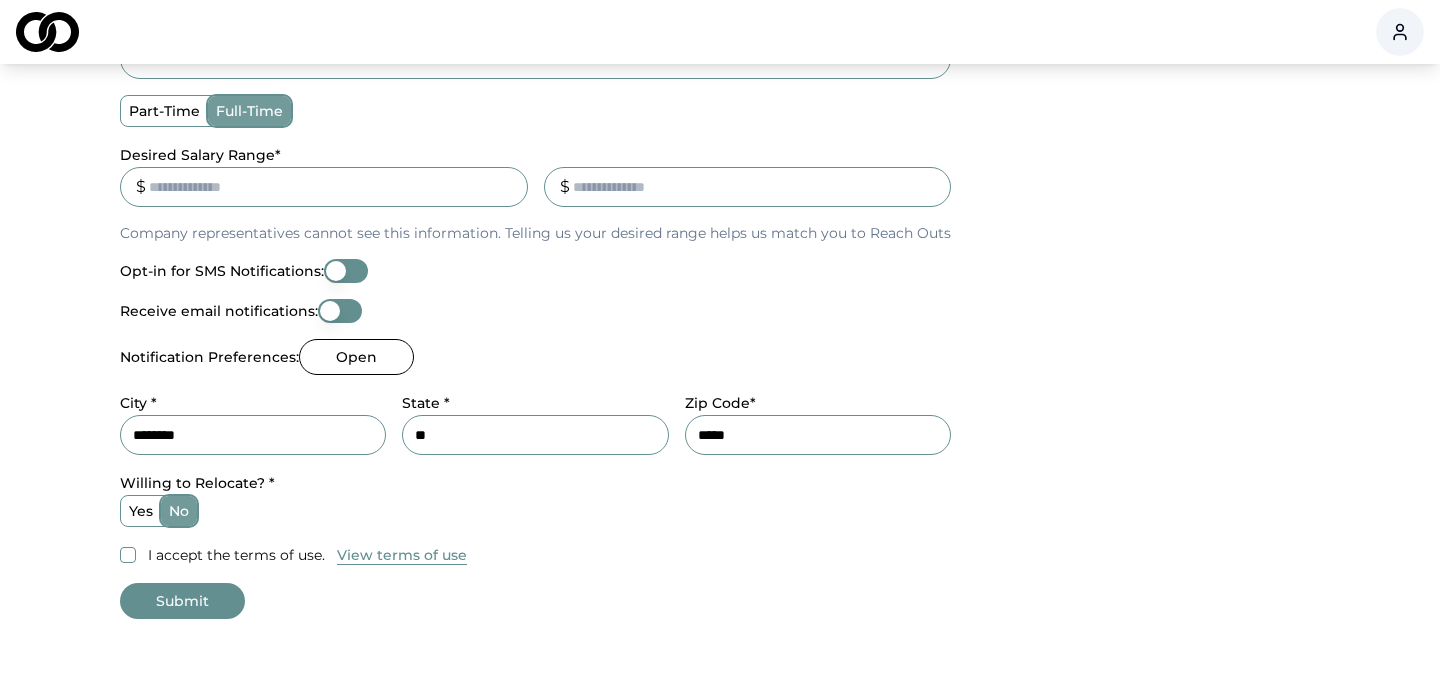 scroll, scrollTop: 695, scrollLeft: 0, axis: vertical 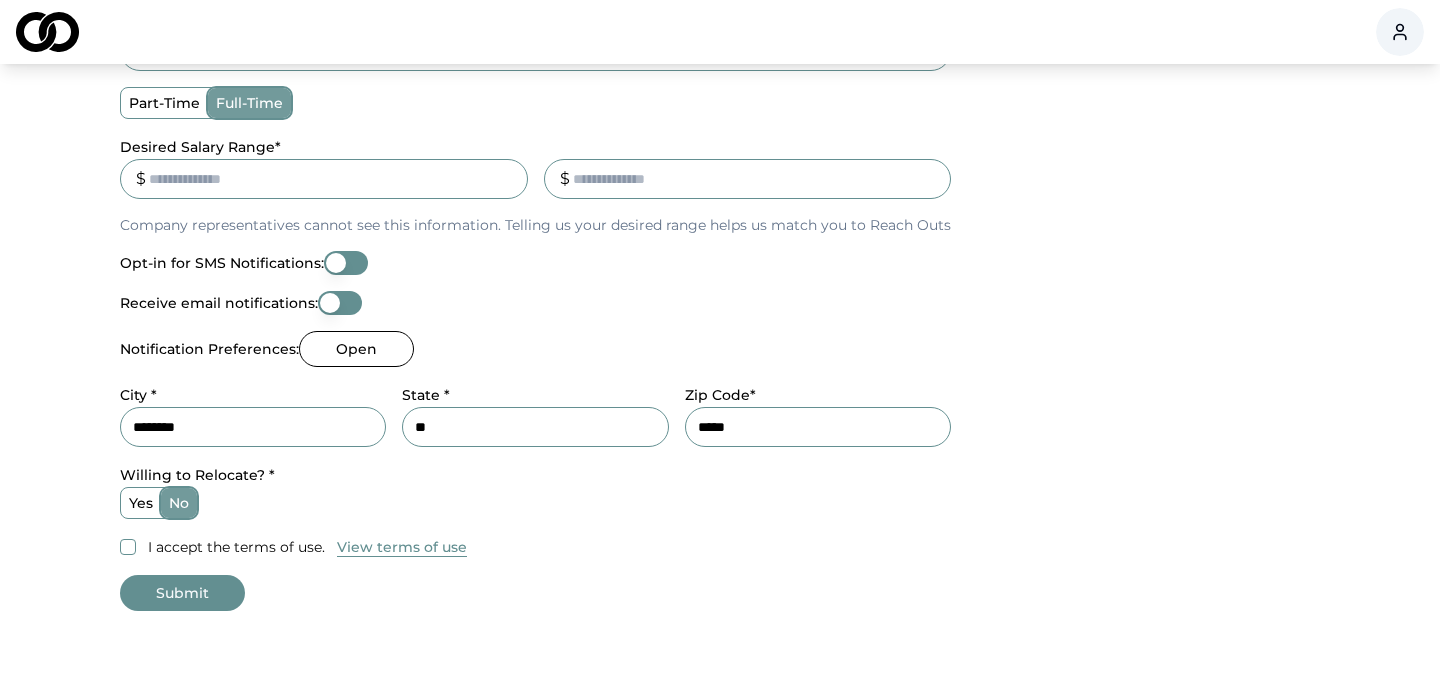 click on "Opt-in for SMS Notifications:" at bounding box center (346, 263) 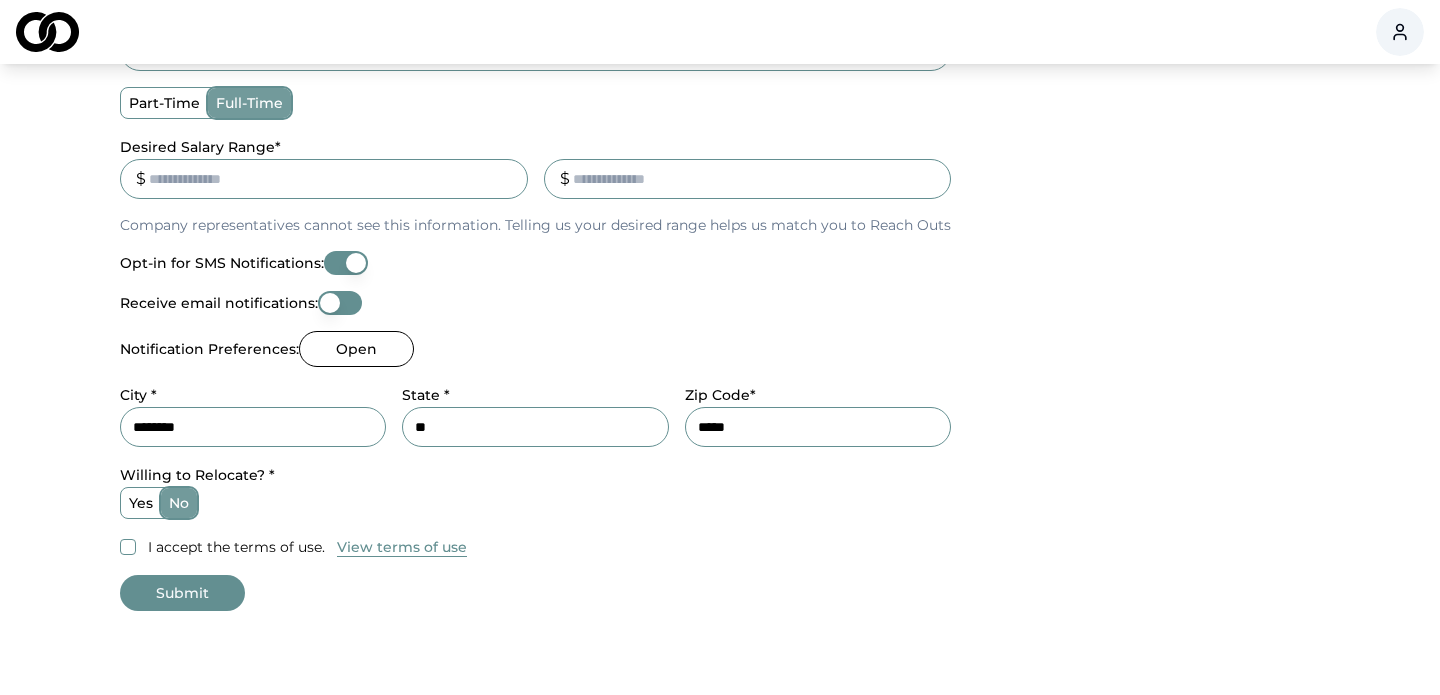 click on "Receive email notifications:" at bounding box center [340, 303] 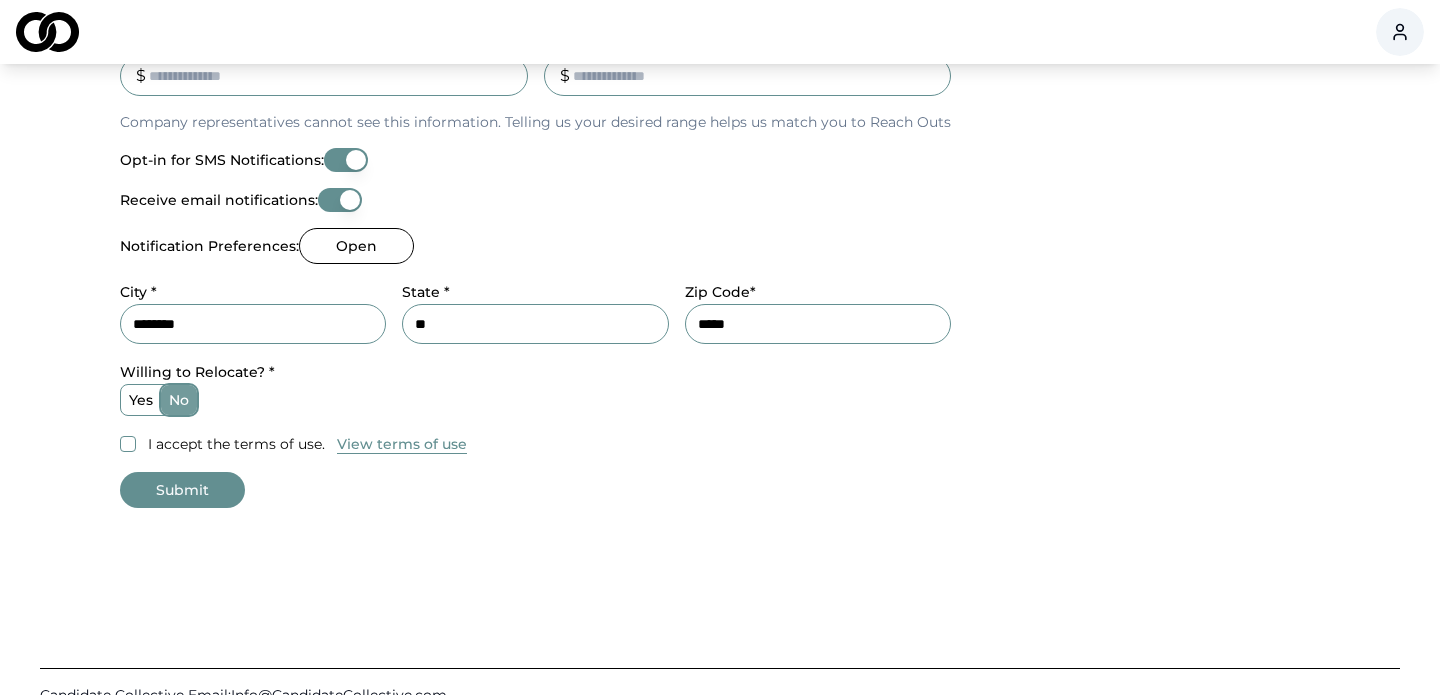 scroll, scrollTop: 799, scrollLeft: 0, axis: vertical 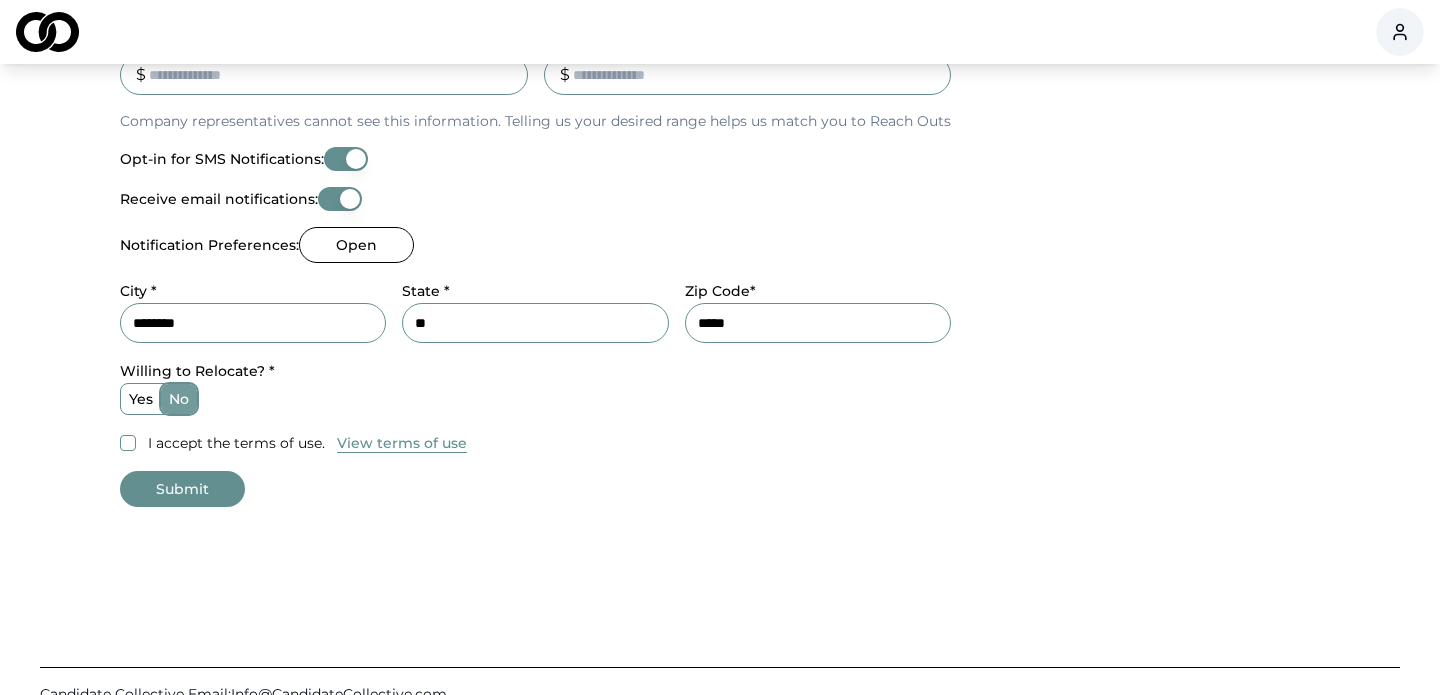 click on "yes" at bounding box center (141, 399) 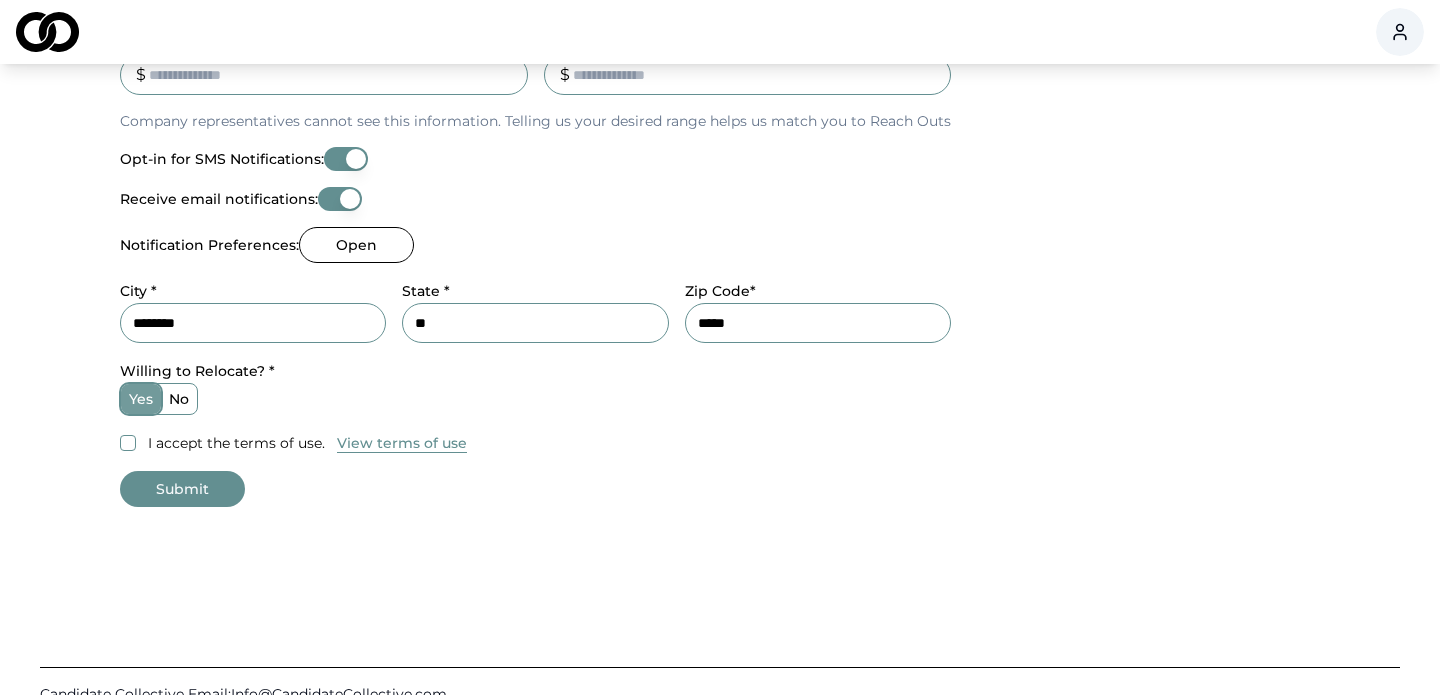 click on "I accept the terms of use." at bounding box center (128, 443) 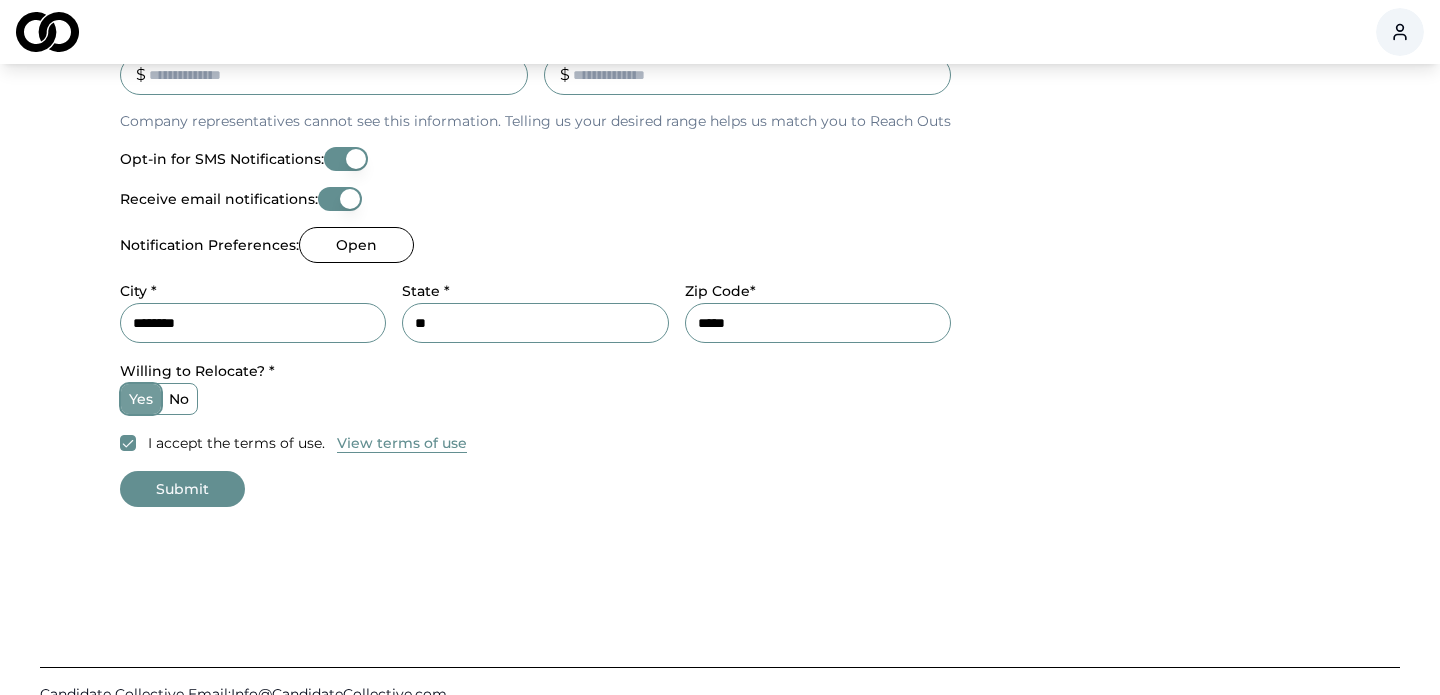 click on "Submit" at bounding box center [182, 489] 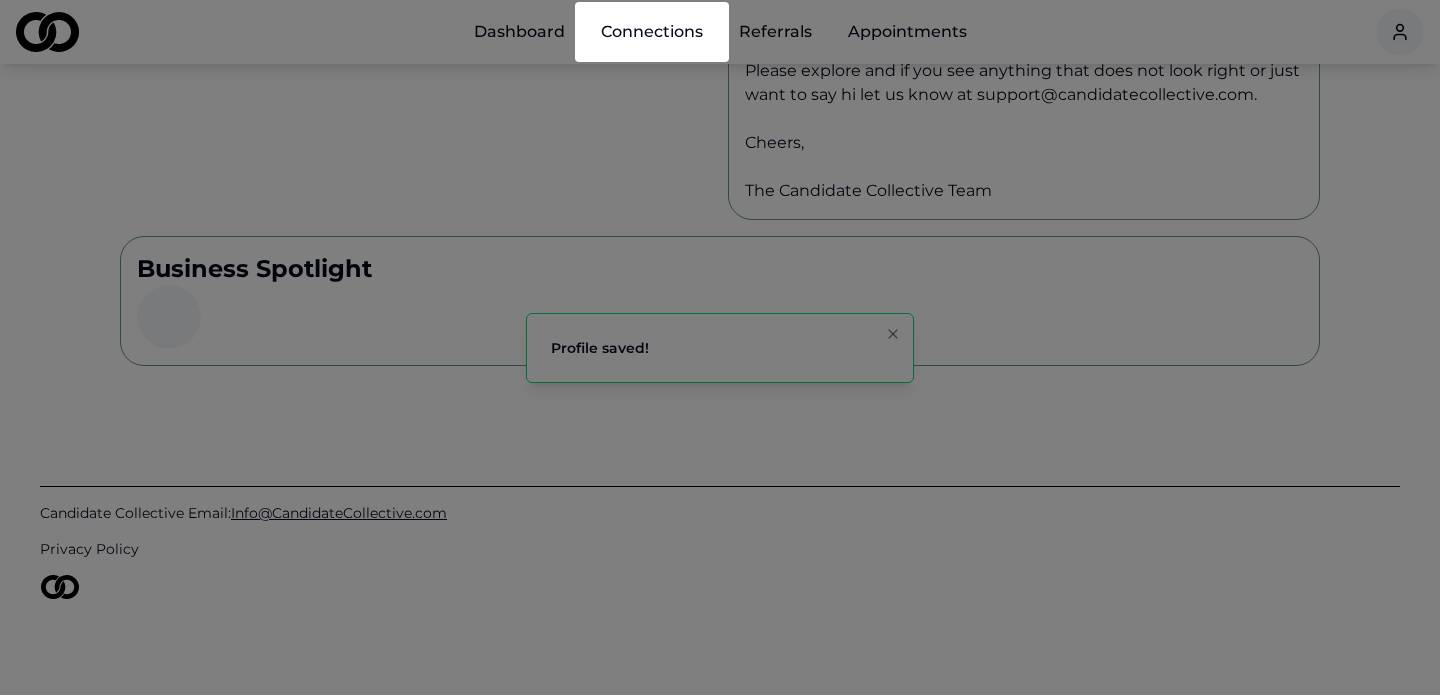 scroll, scrollTop: 0, scrollLeft: 0, axis: both 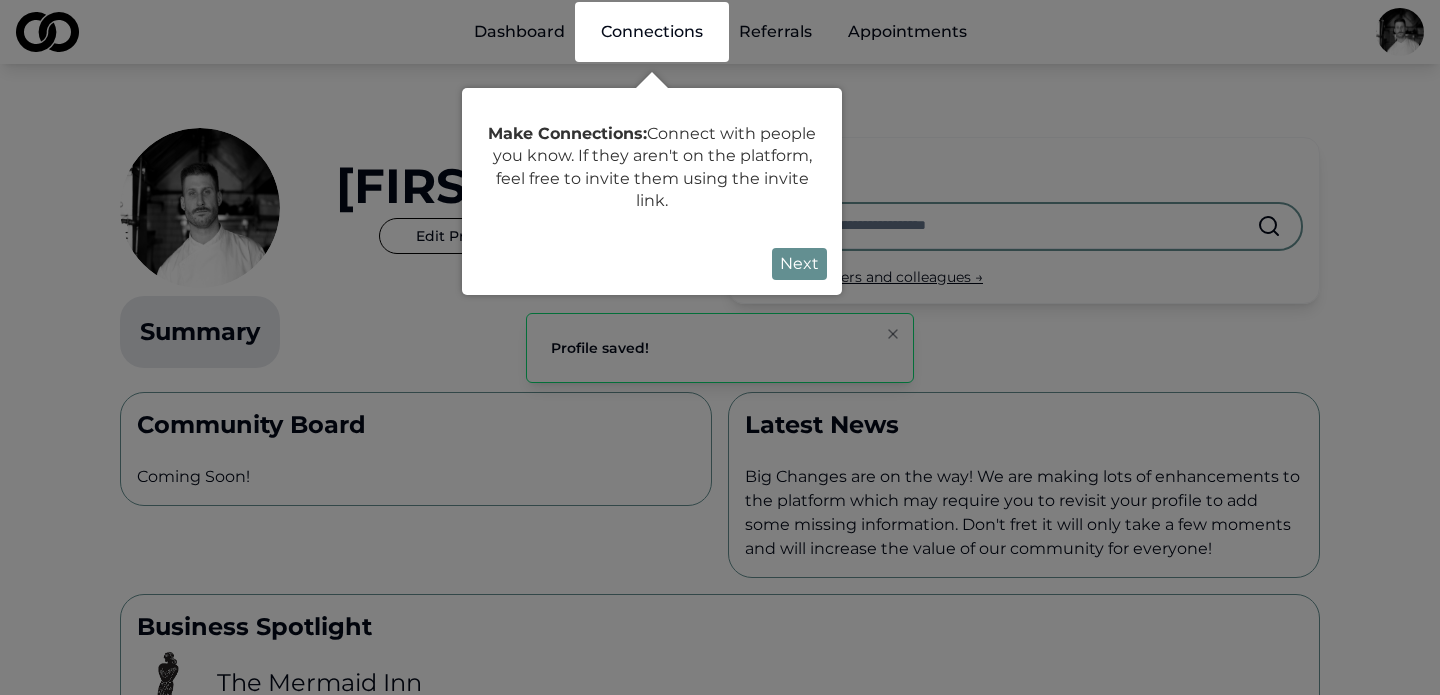 click on "Next" at bounding box center (799, 264) 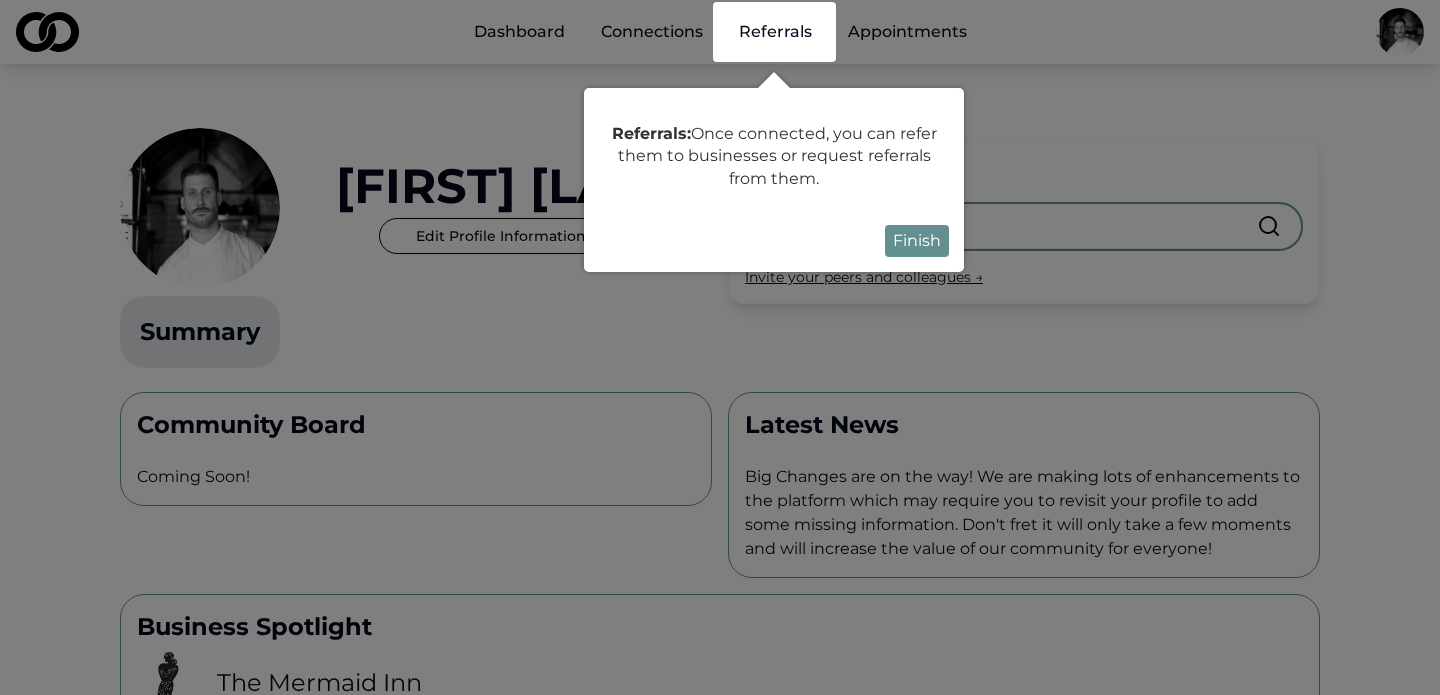 click on "Finish" at bounding box center (917, 241) 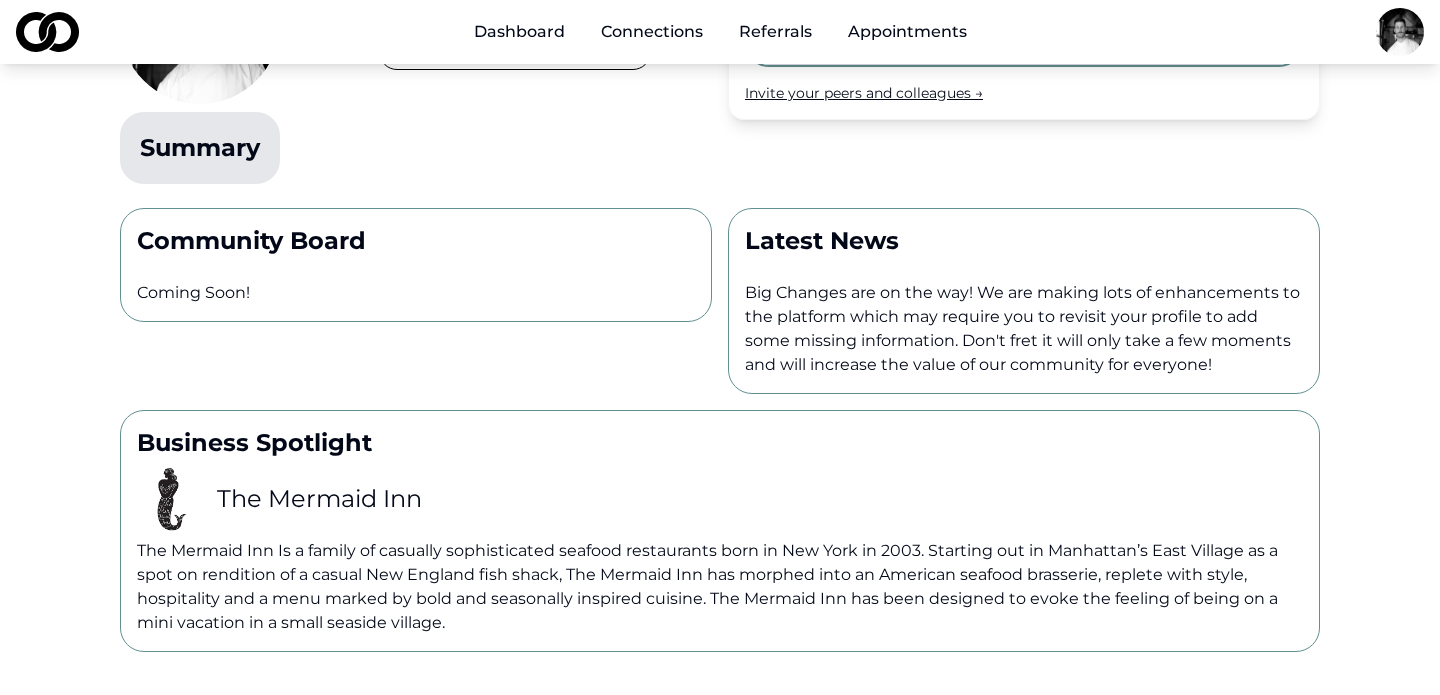 scroll, scrollTop: 0, scrollLeft: 0, axis: both 